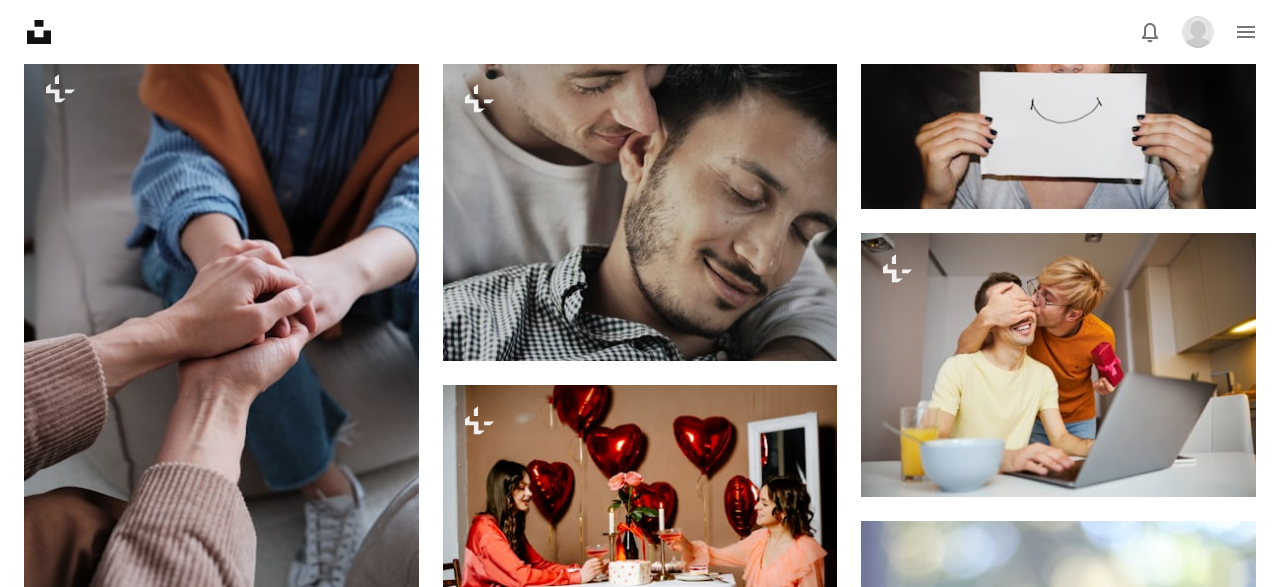 scroll, scrollTop: 8342, scrollLeft: 0, axis: vertical 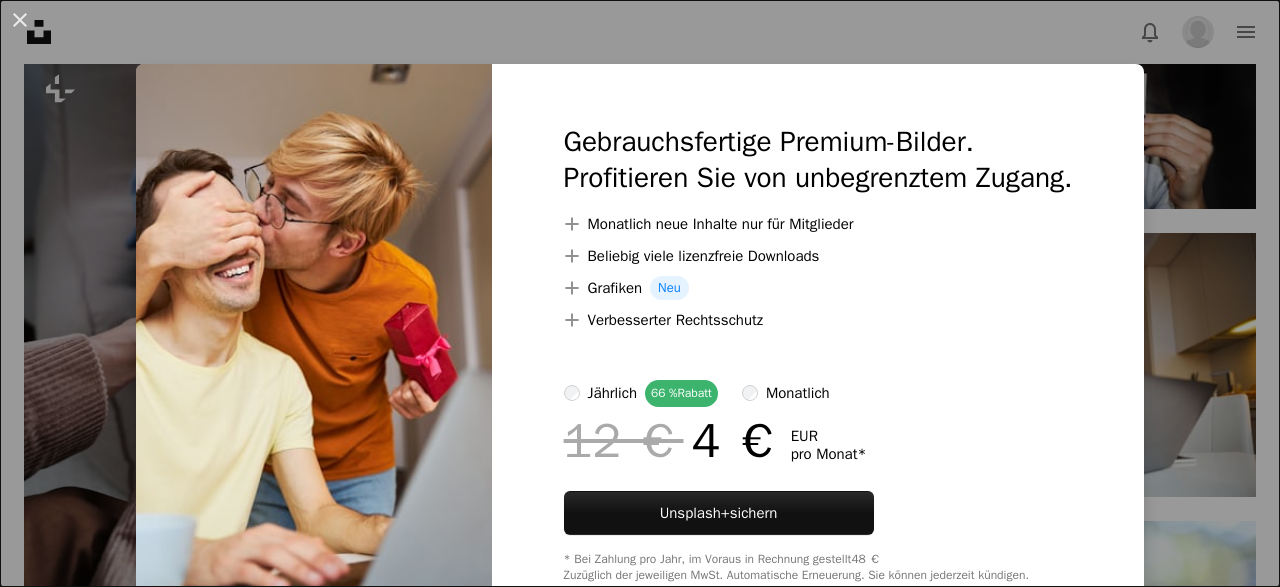 click on "An X shape Gebrauchsfertige Premium-Bilder. Profitieren Sie von unbegrenztem Zugang. A plus sign Monatlich neue Inhalte nur für Mitglieder A plus sign Beliebig viele lizenzfreie Downloads A plus sign Grafiken  Neu A plus sign Verbesserter Rechtsschutz jährlich 66 %  Rabatt monatlich 12 €   4 € EUR pro Monat * Unsplash+  sichern * Bei Zahlung pro Jahr, im Voraus in Rechnung gestellt  48 € Zuzüglich der jeweiligen MwSt. Automatische Erneuerung. Sie können jederzeit kündigen." at bounding box center [640, 293] 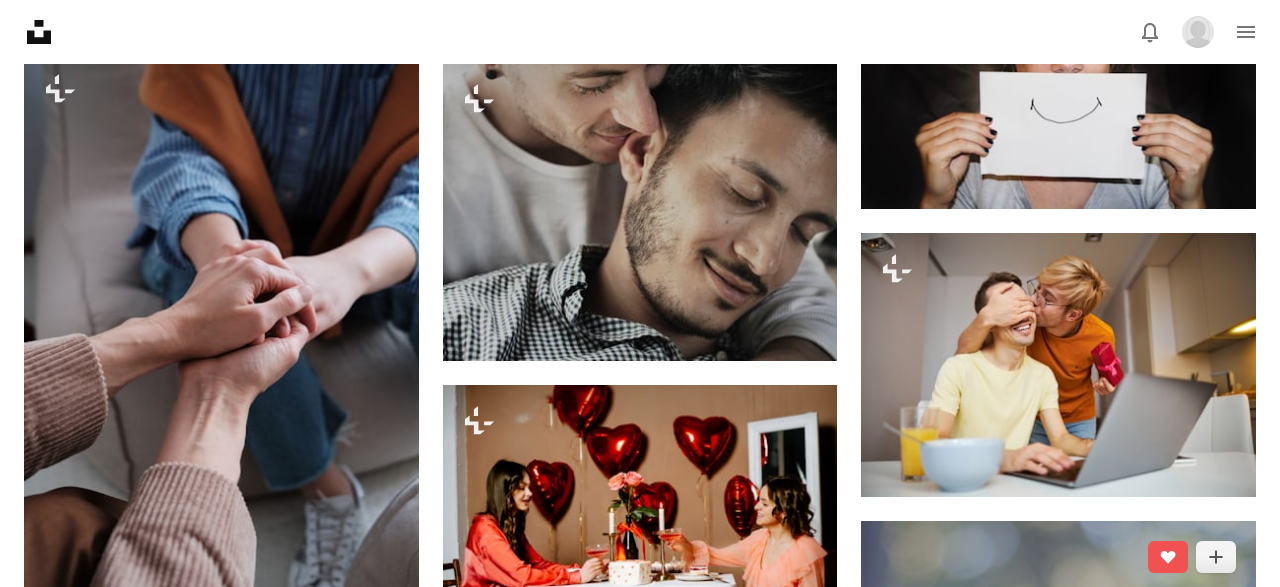 scroll, scrollTop: 8448, scrollLeft: 0, axis: vertical 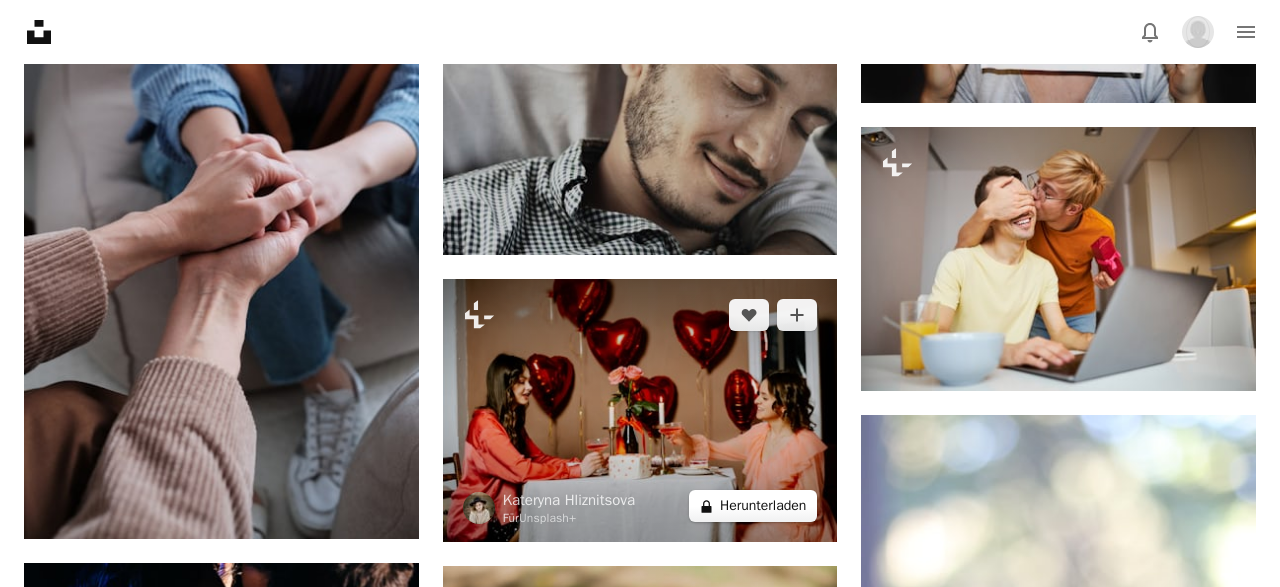 click on "A lock   Herunterladen" at bounding box center [753, 506] 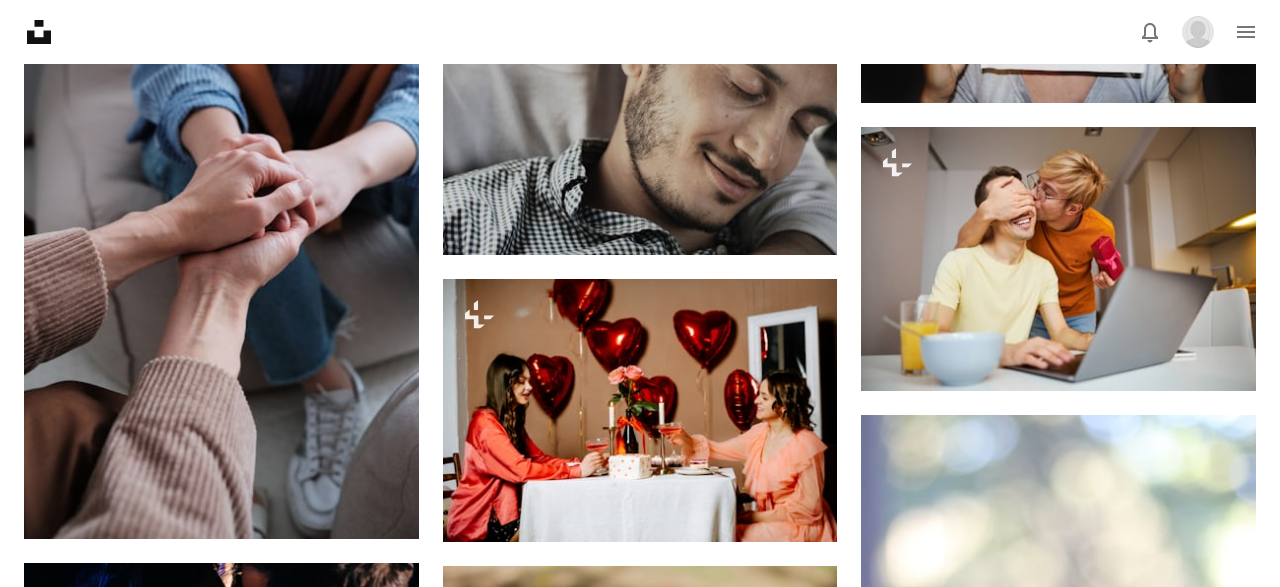 scroll, scrollTop: 55, scrollLeft: 0, axis: vertical 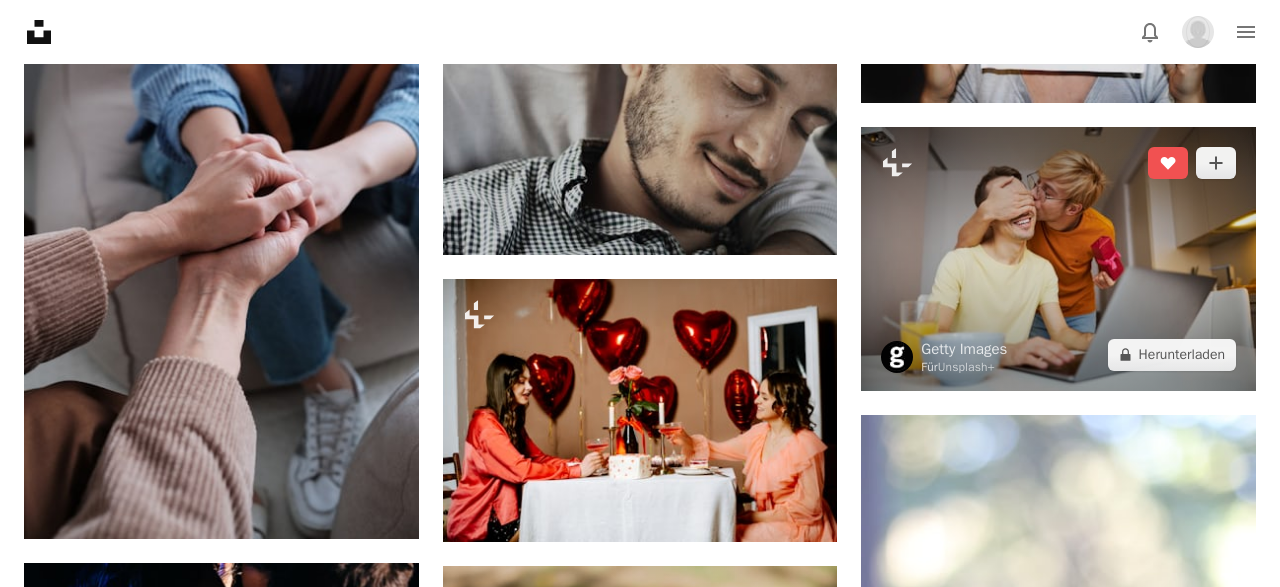 drag, startPoint x: 1205, startPoint y: 150, endPoint x: 1194, endPoint y: 142, distance: 13.601471 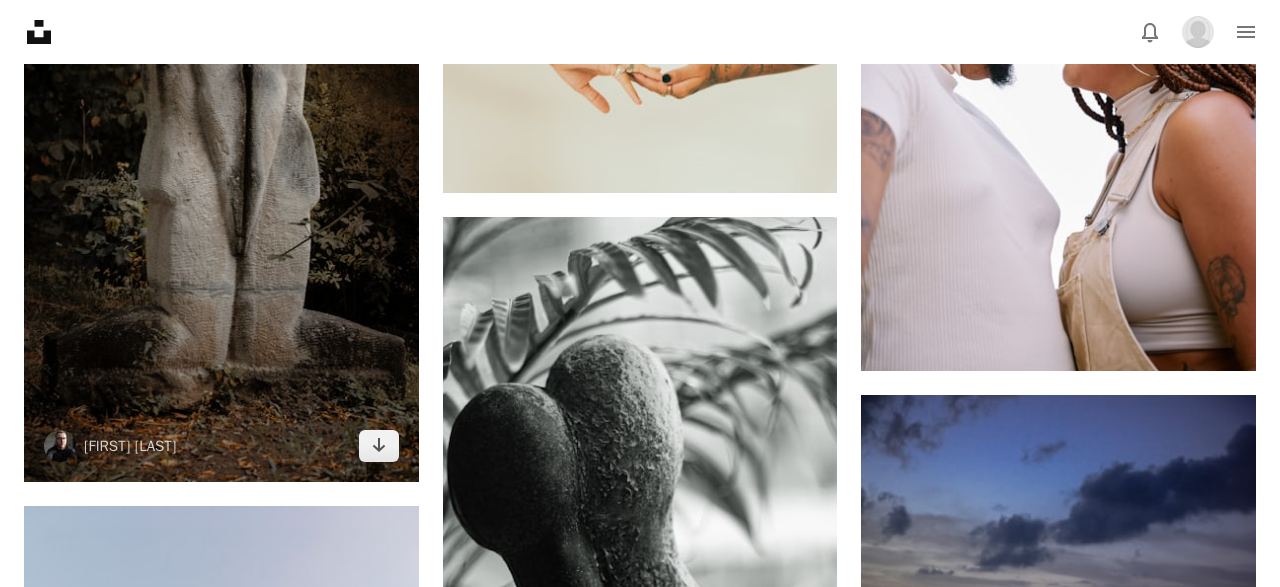 scroll, scrollTop: 9715, scrollLeft: 0, axis: vertical 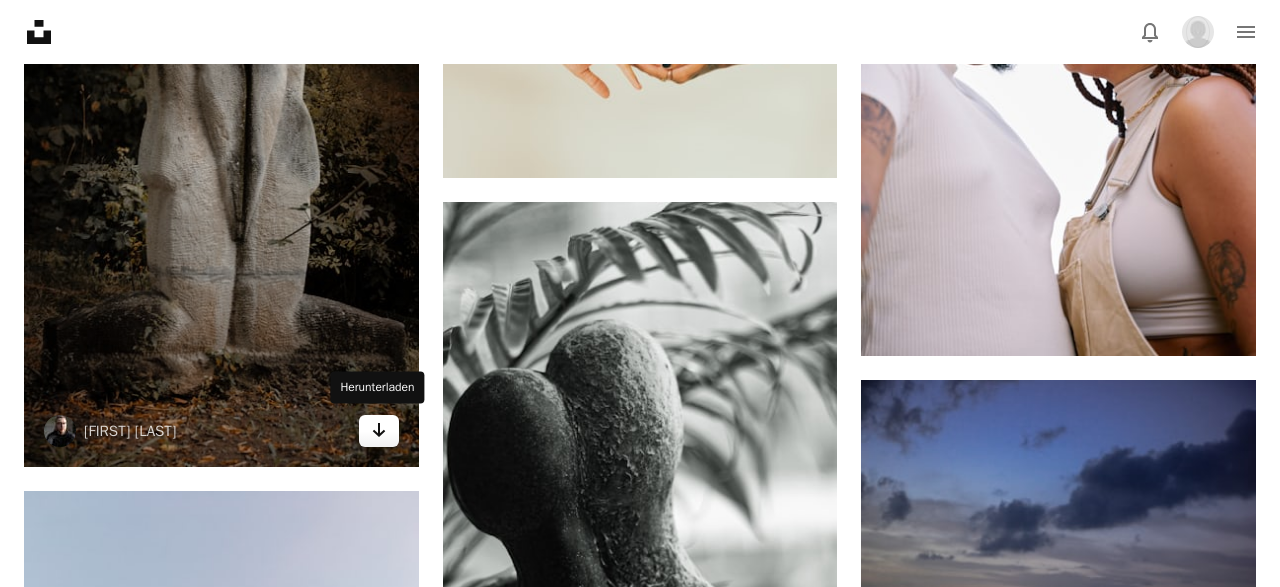 click 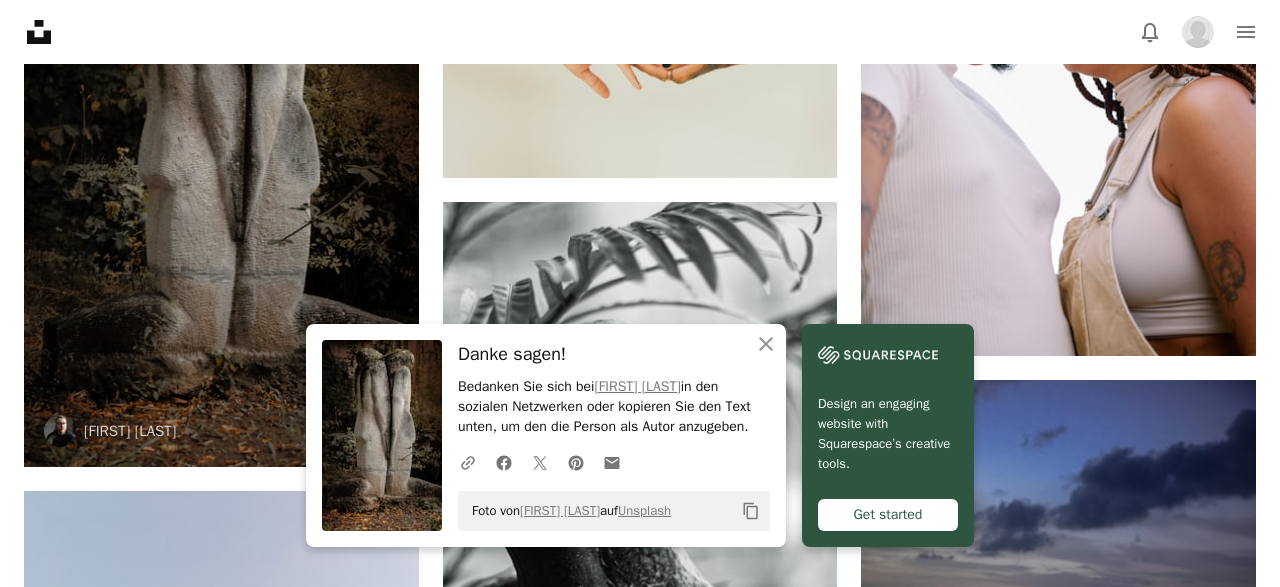 click at bounding box center (221, 169) 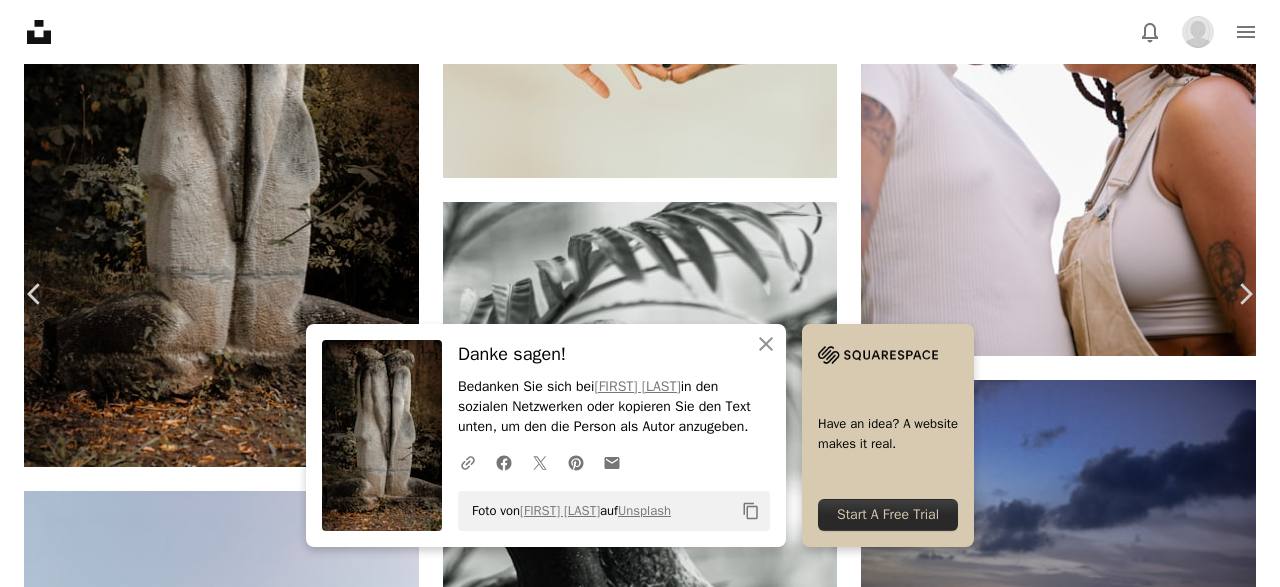 scroll, scrollTop: 360, scrollLeft: 0, axis: vertical 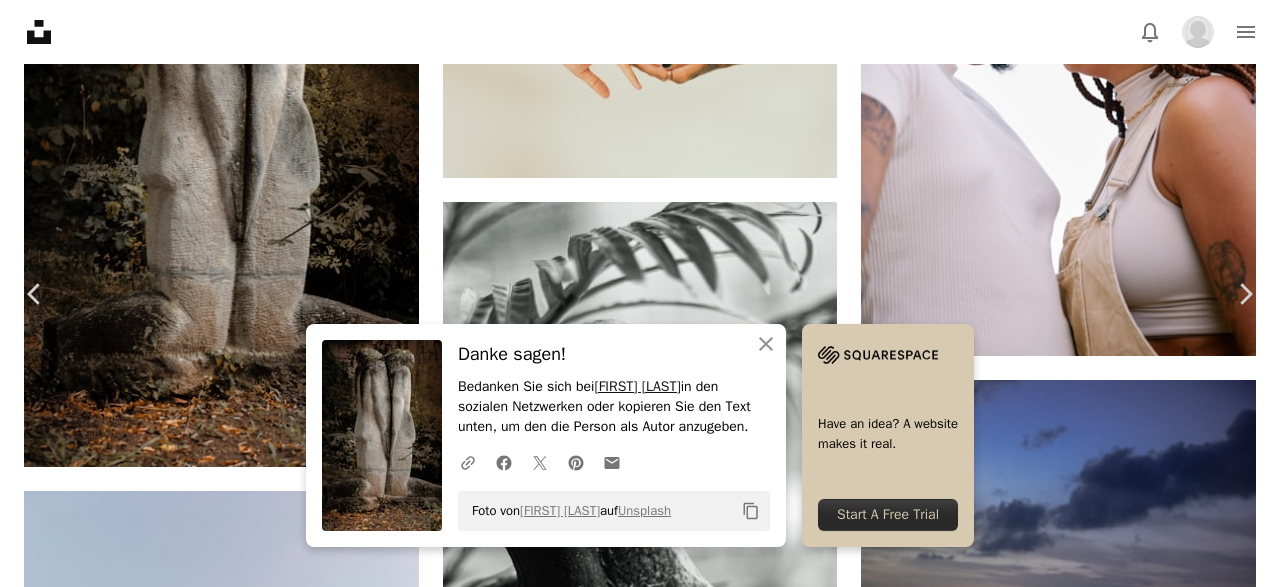click on "[FIRST] [LAST]" at bounding box center (637, 386) 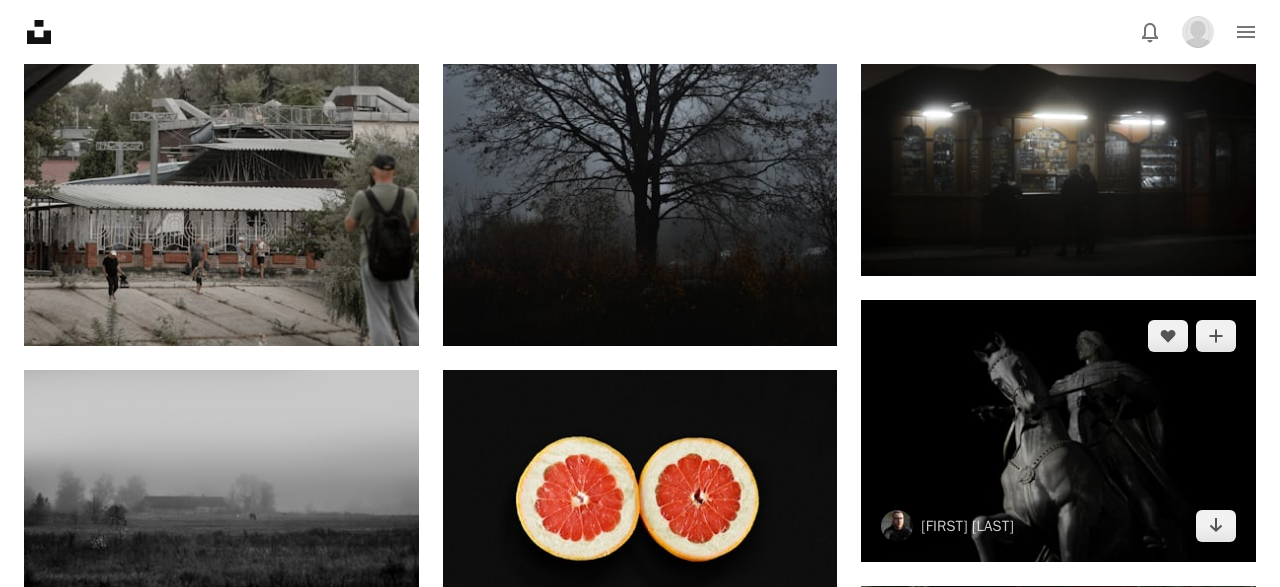 scroll, scrollTop: 950, scrollLeft: 0, axis: vertical 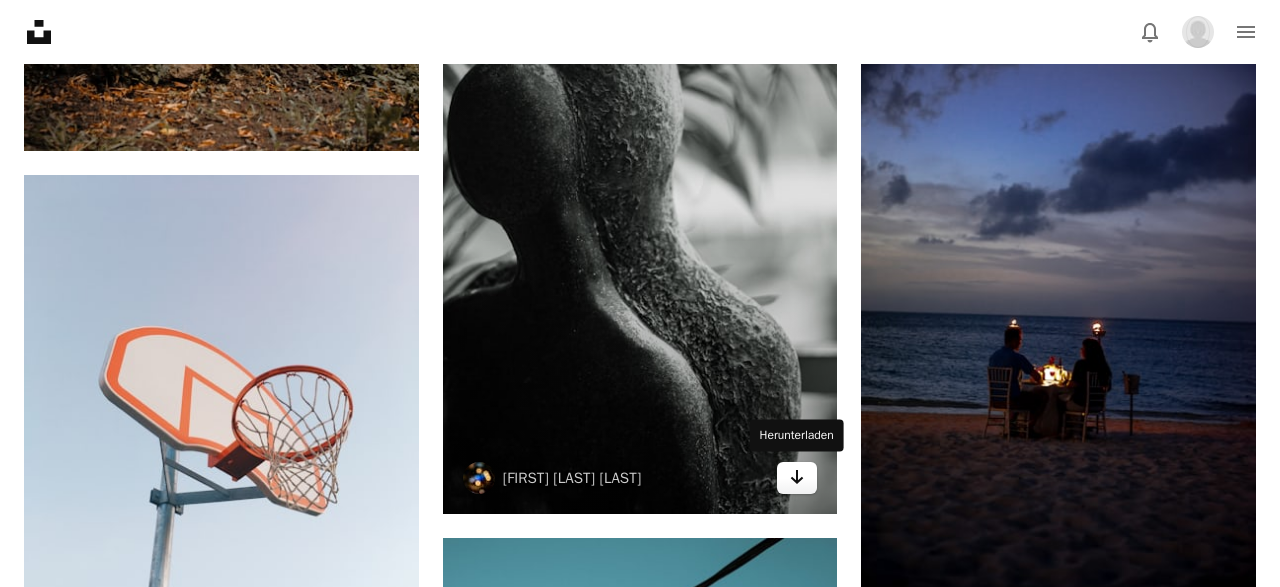 click 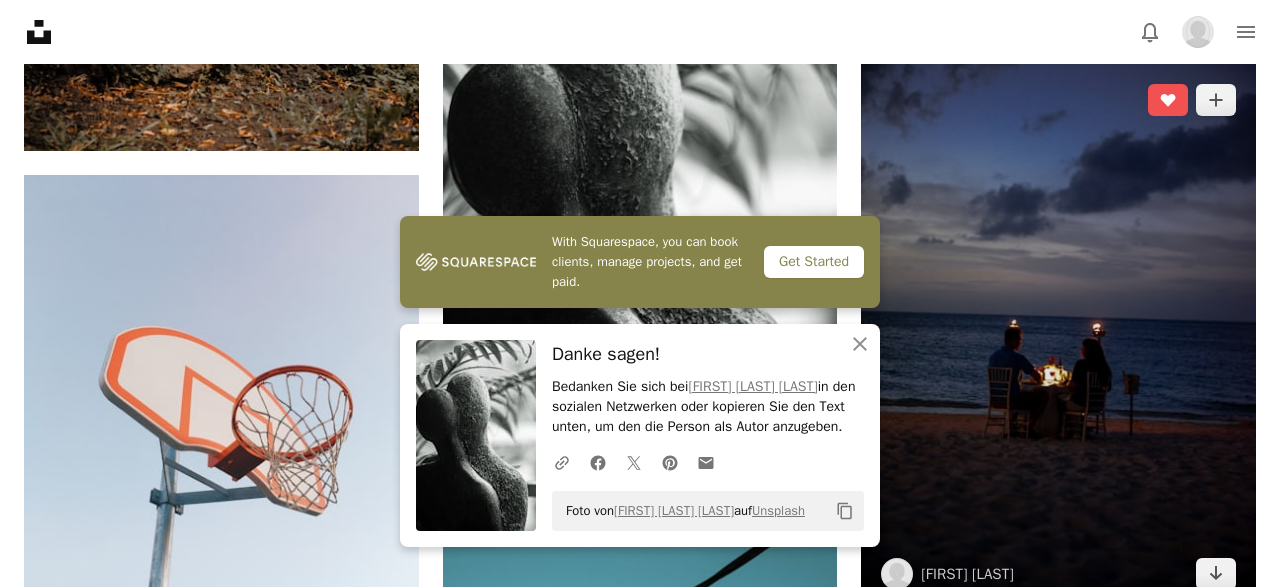 click on "**********" at bounding box center [640, -3008] 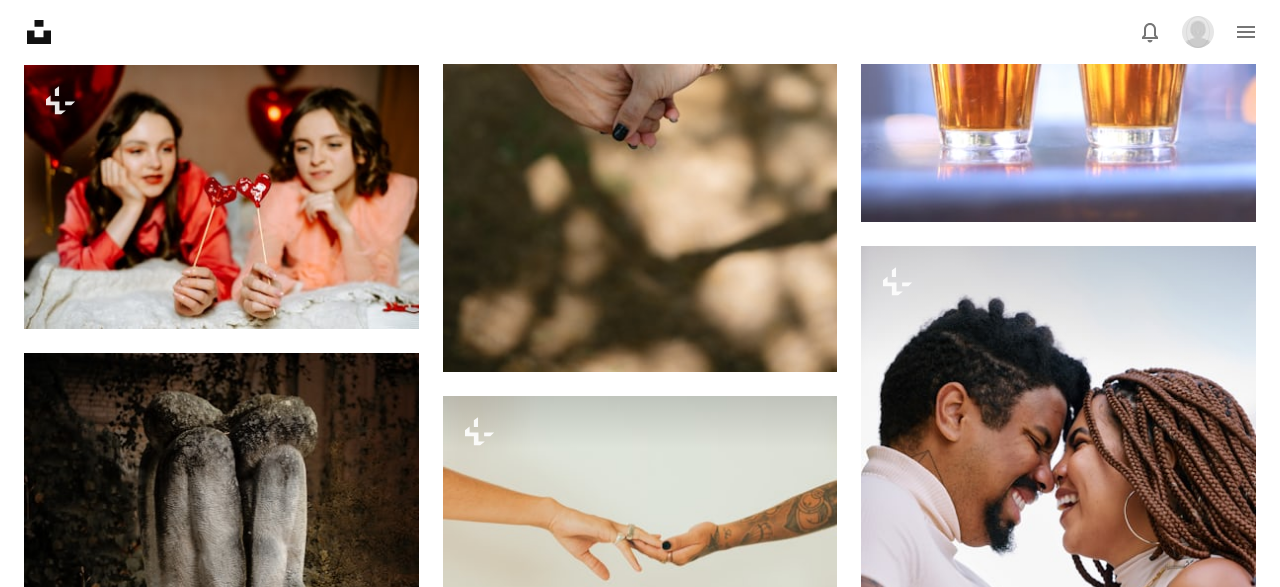 scroll, scrollTop: 8975, scrollLeft: 0, axis: vertical 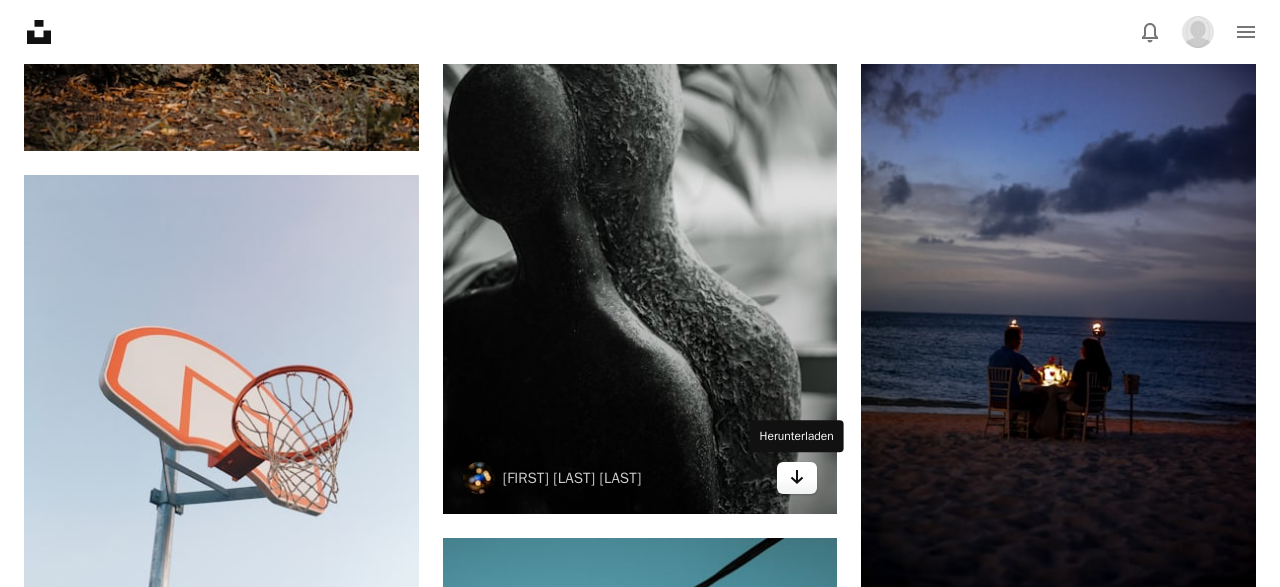 click on "Arrow pointing down" 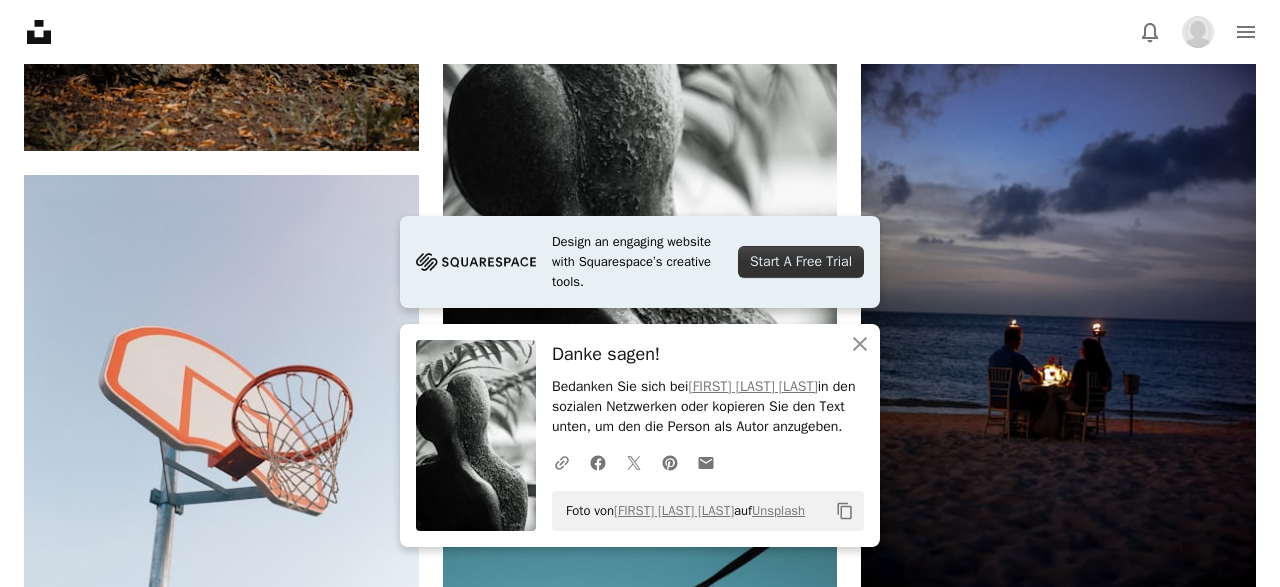 drag, startPoint x: 822, startPoint y: 240, endPoint x: 804, endPoint y: 34, distance: 206.78491 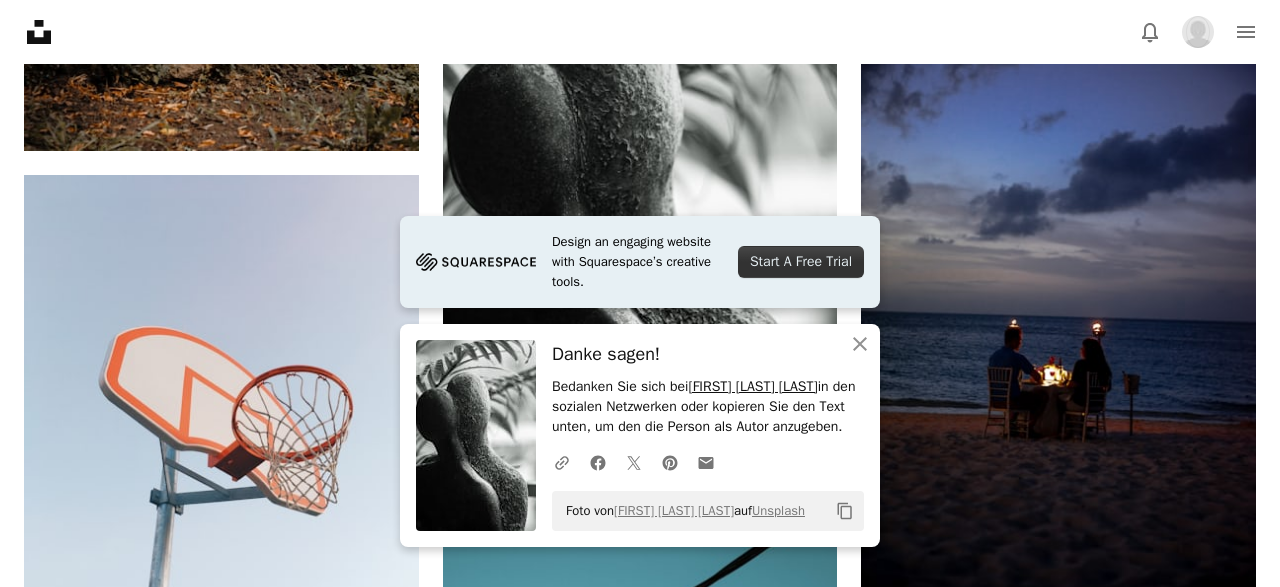 click on "[FIRST] [LAST] [LAST]" at bounding box center [752, 386] 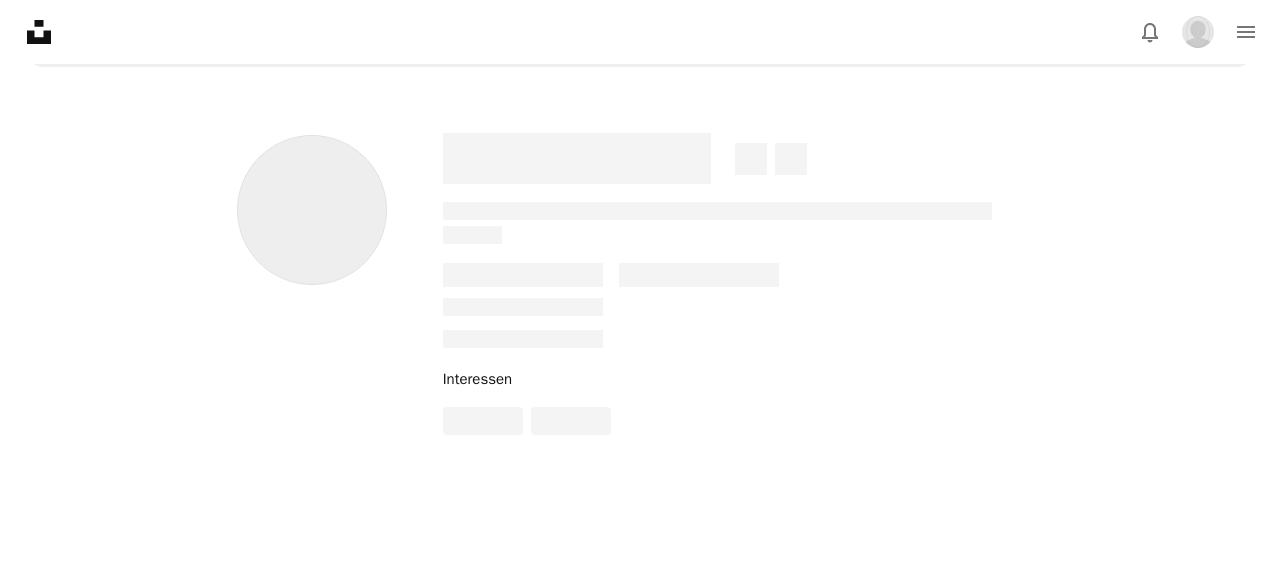 scroll, scrollTop: 0, scrollLeft: 0, axis: both 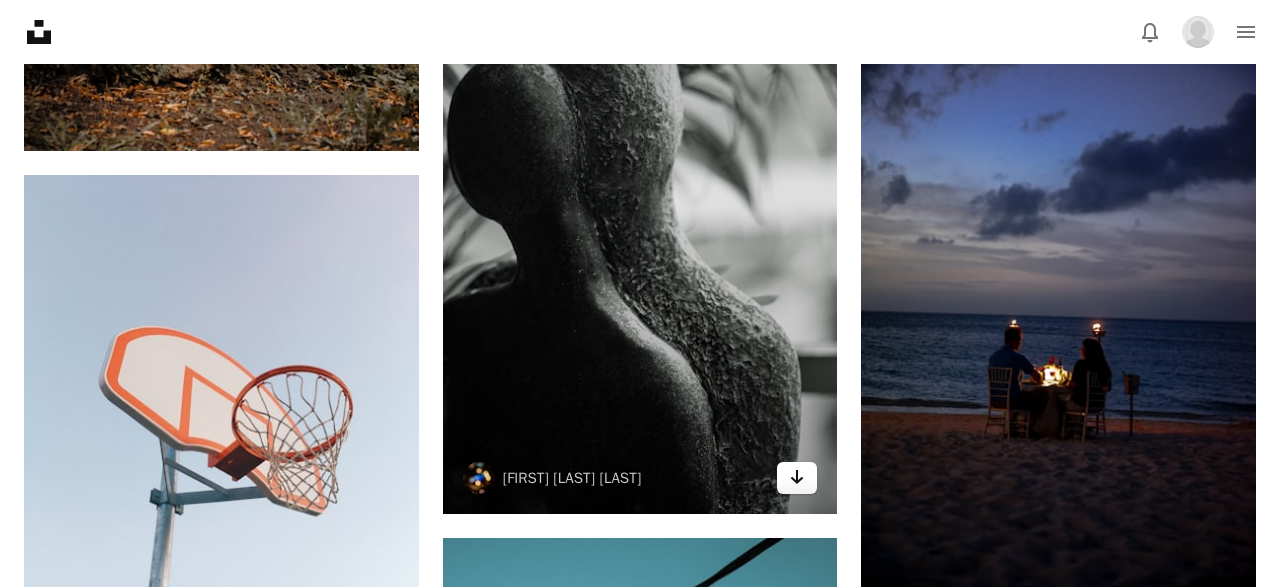 click on "Arrow pointing down" 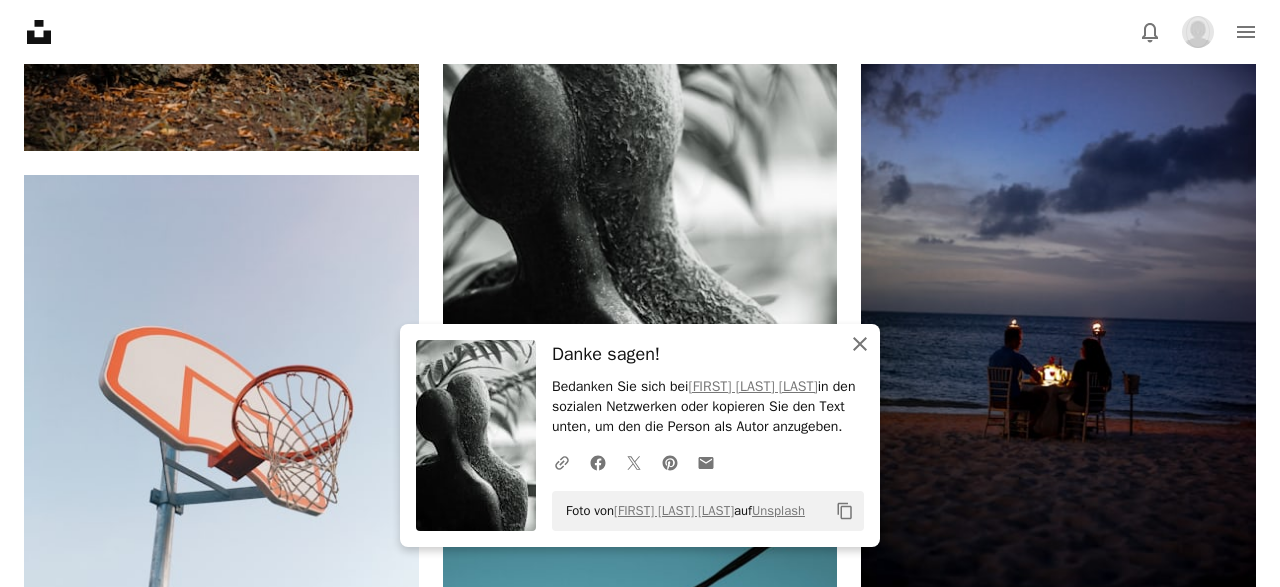 click on "Unsplash logo Unsplash-Startseite A photo Pen Tool A stack of folders Download Bell navigation menu" at bounding box center [640, 32] 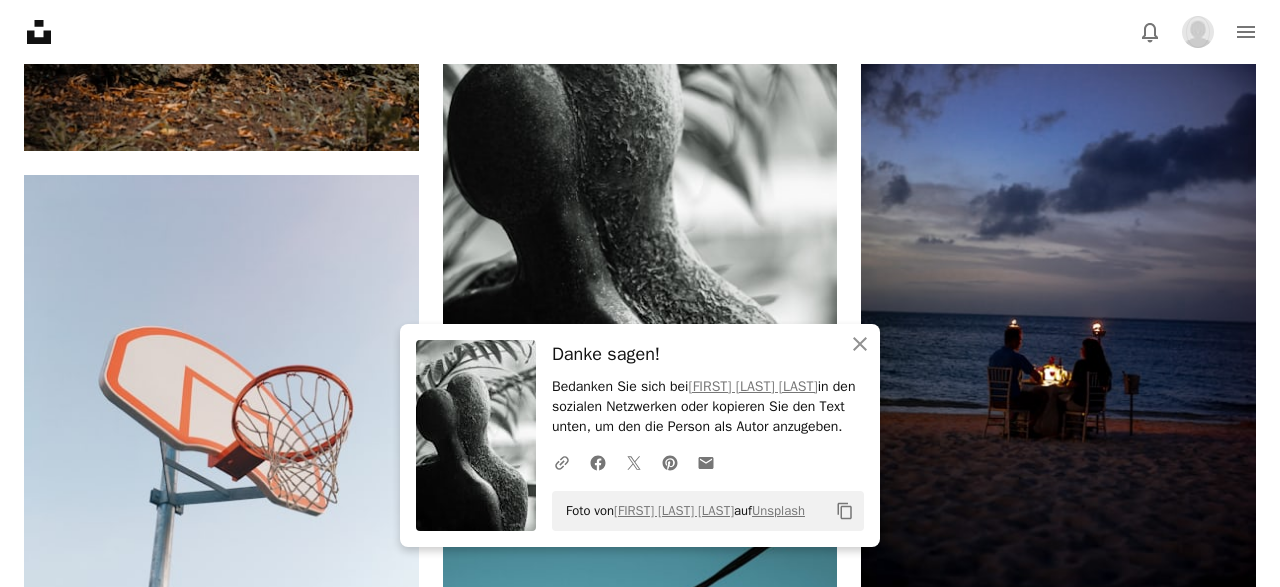 click on "Copy content" 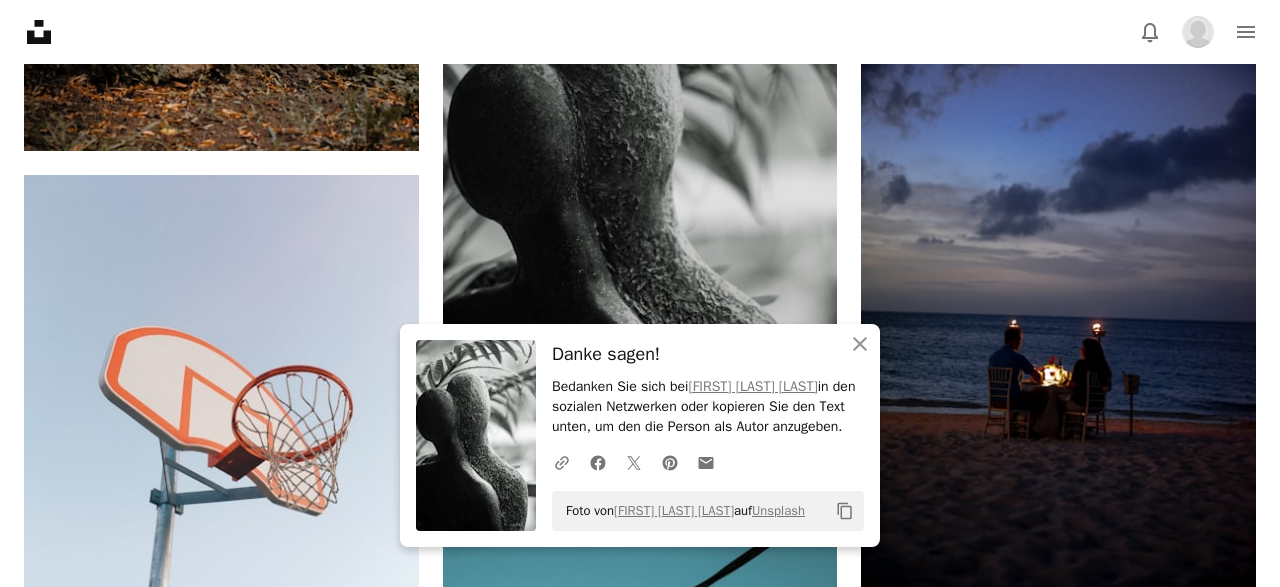 click at bounding box center (640, 200) 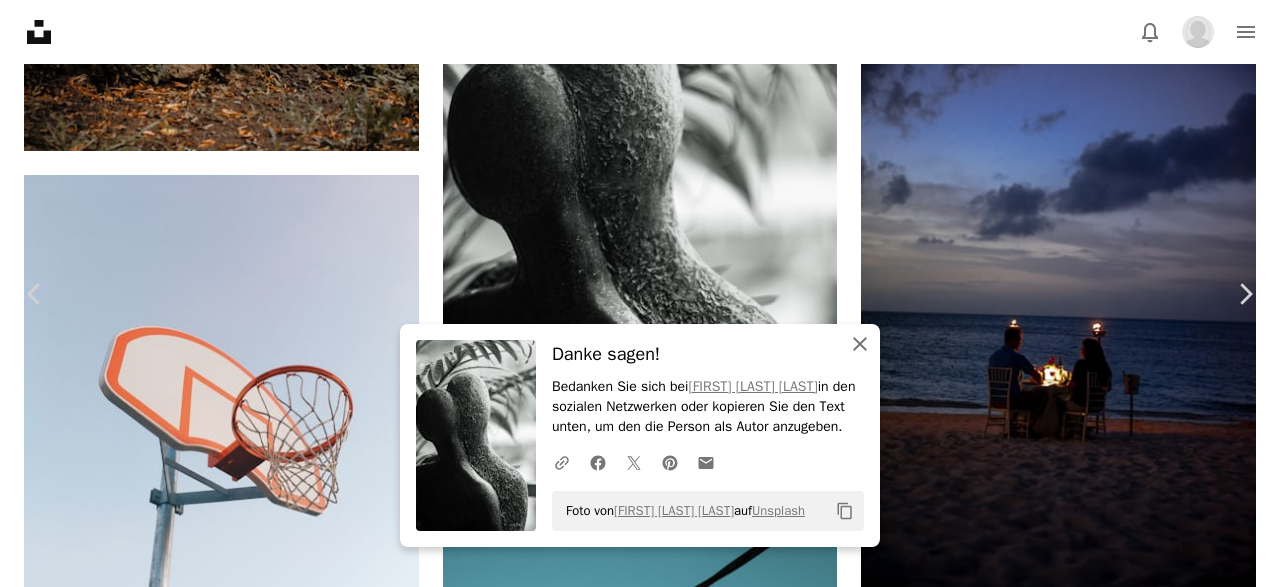 click 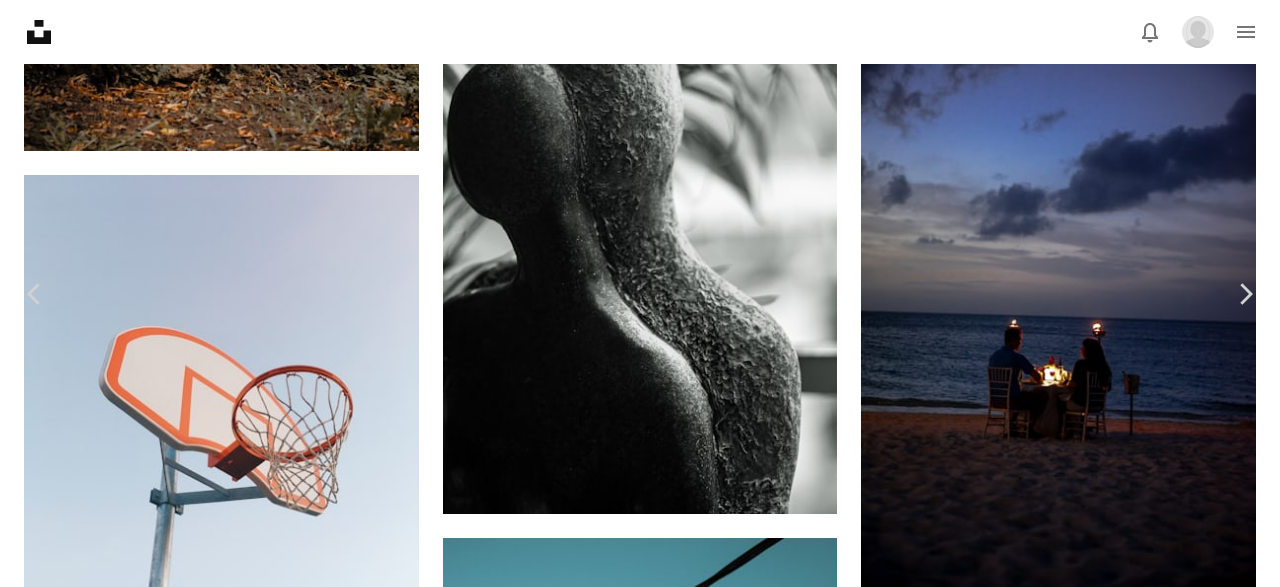 click on "An X shape" at bounding box center [20, 20] 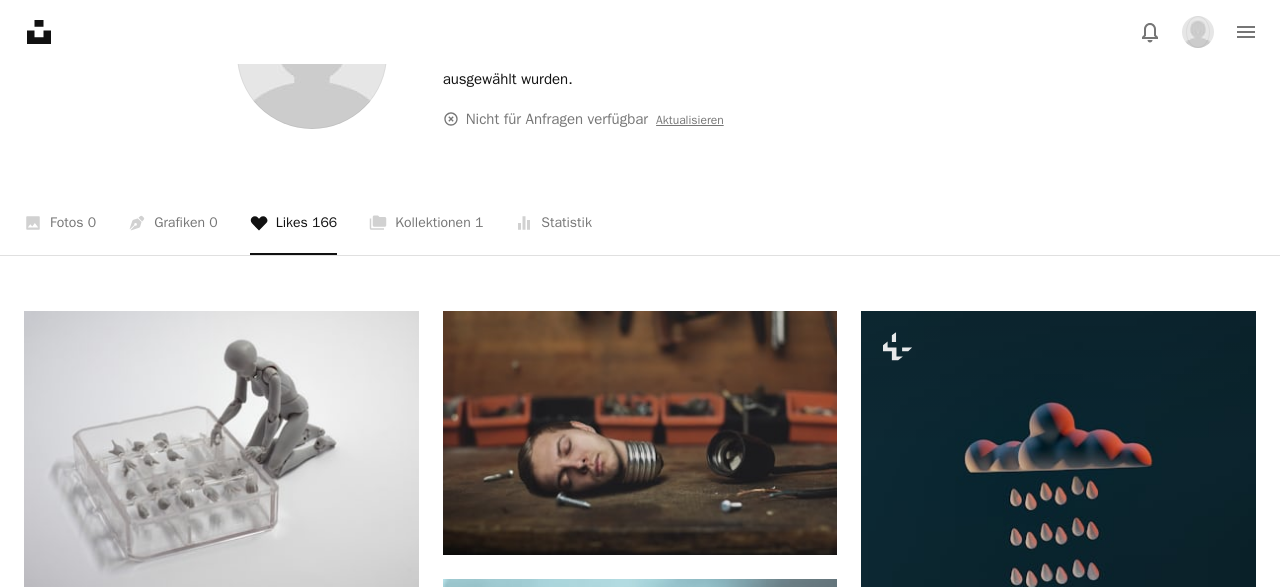 scroll, scrollTop: 0, scrollLeft: 0, axis: both 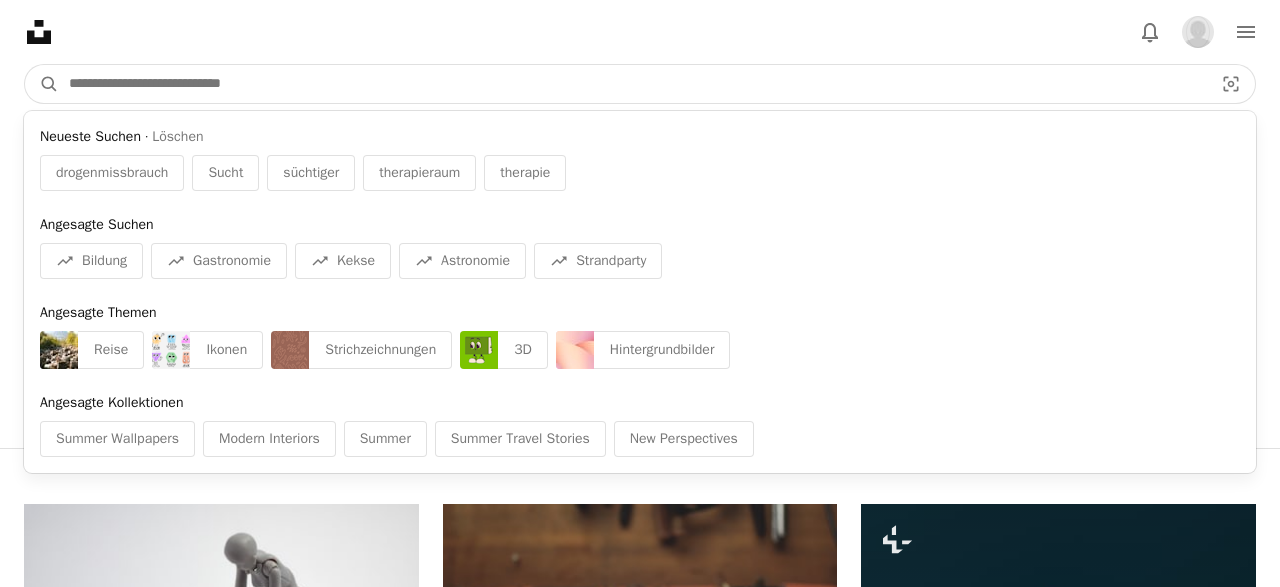 click at bounding box center (633, 84) 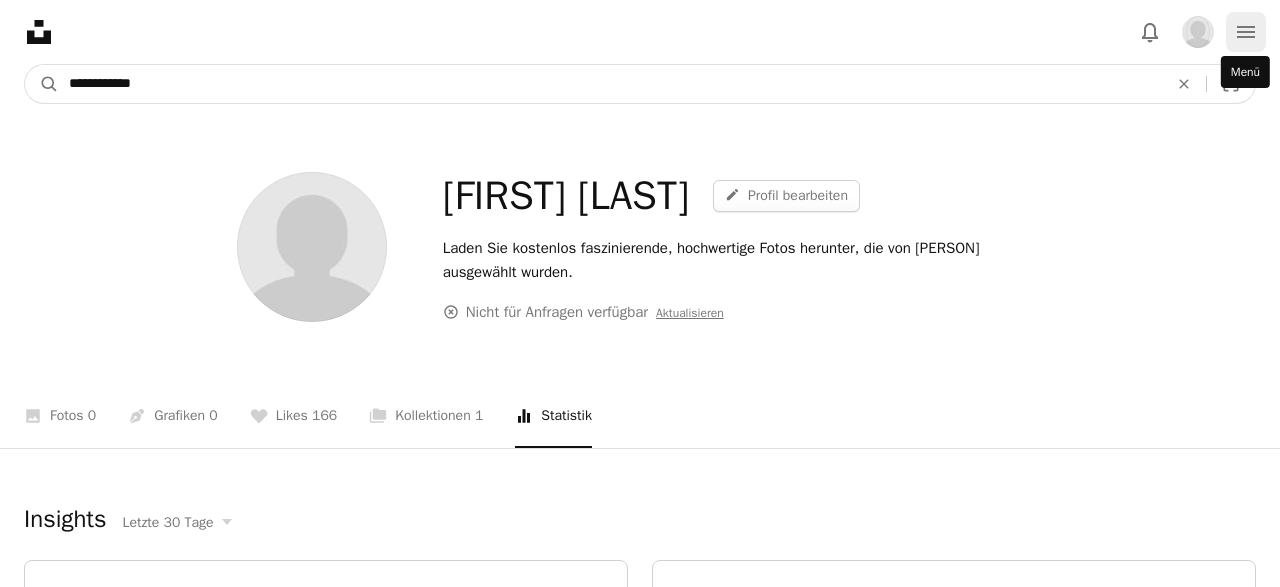 type on "**********" 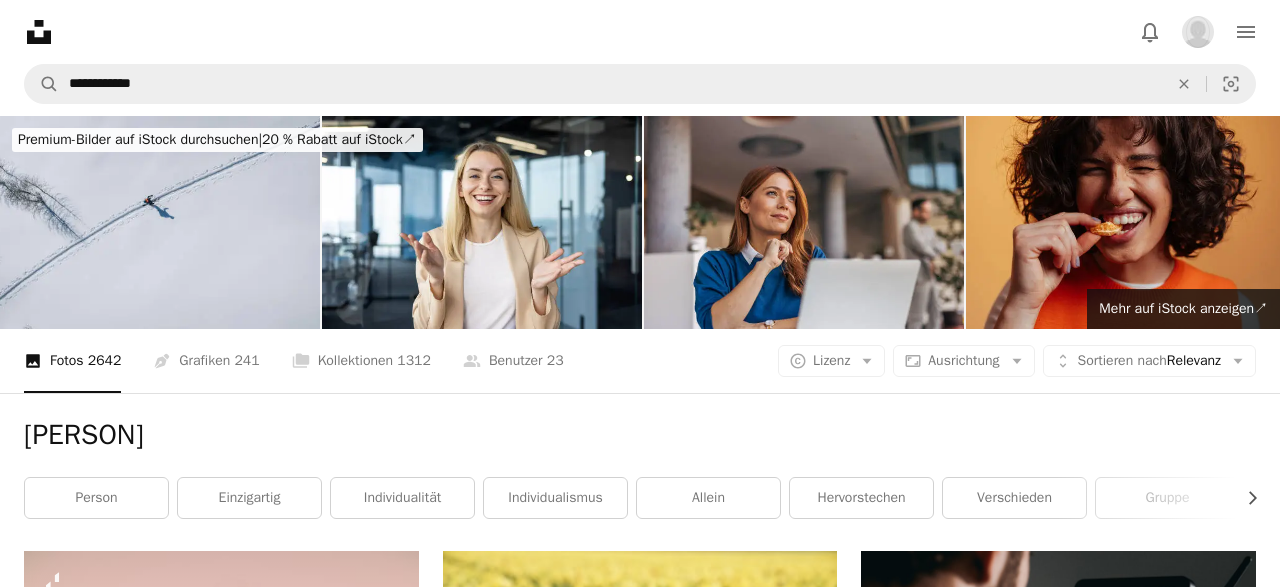 drag, startPoint x: 110, startPoint y: 488, endPoint x: 118, endPoint y: 475, distance: 15.264338 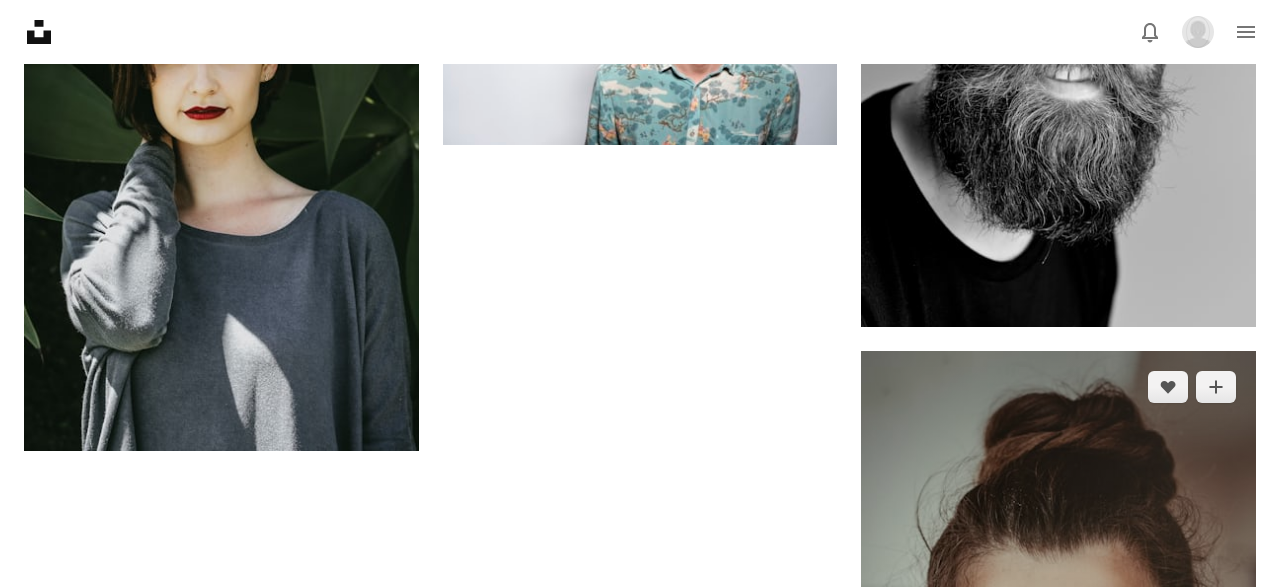 scroll, scrollTop: 3907, scrollLeft: 0, axis: vertical 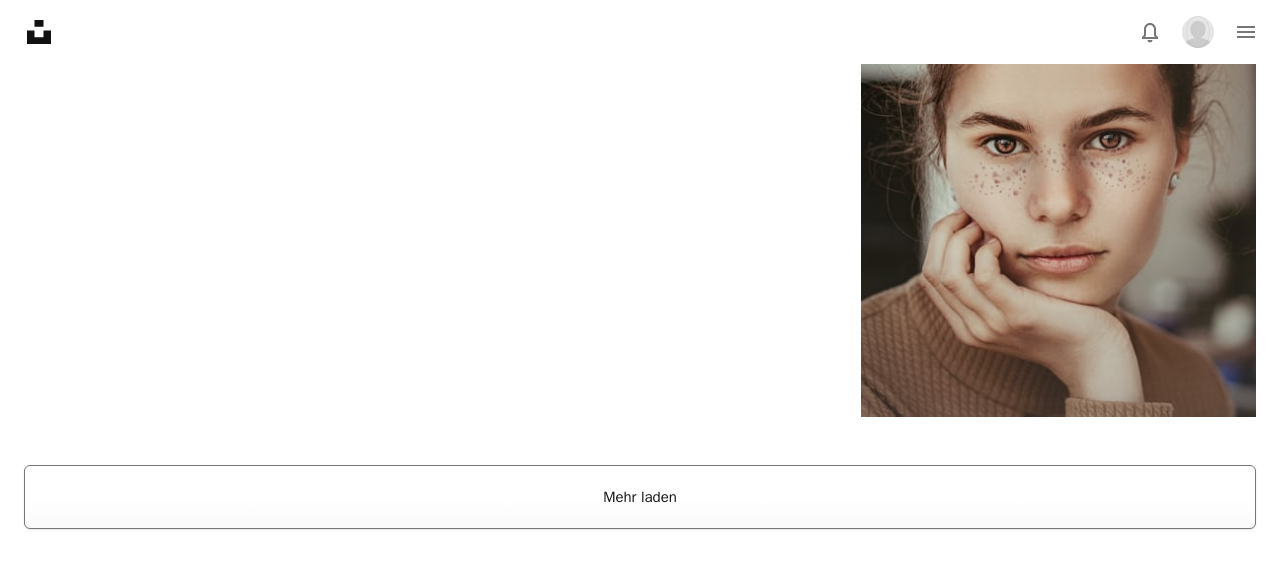 click on "Mehr laden" at bounding box center (640, 497) 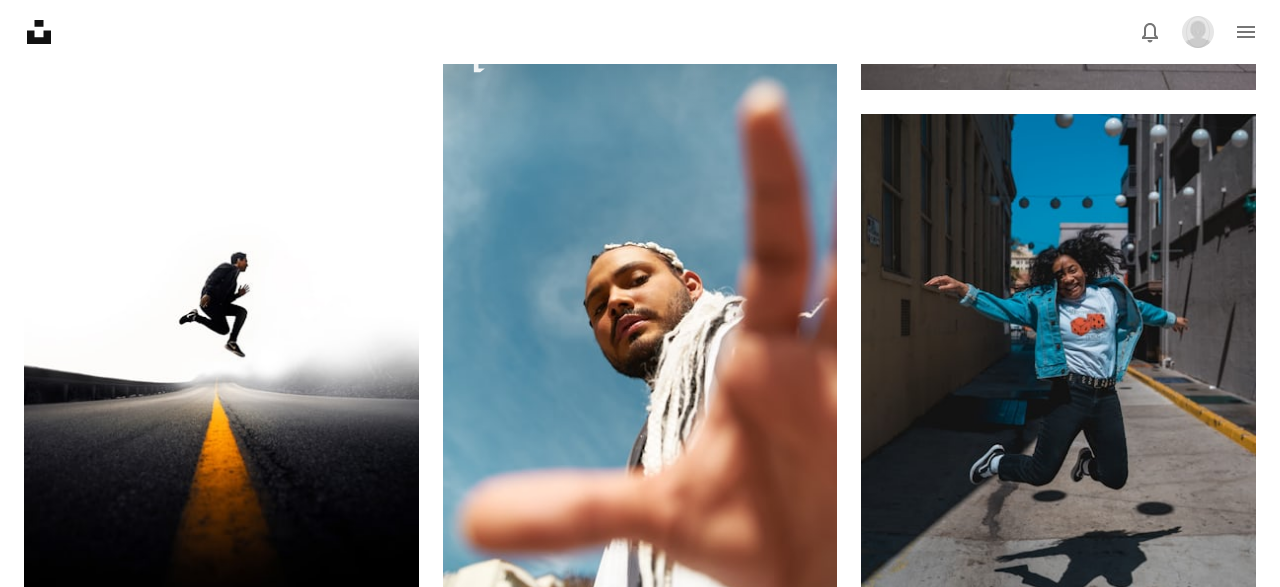 scroll, scrollTop: 26716, scrollLeft: 0, axis: vertical 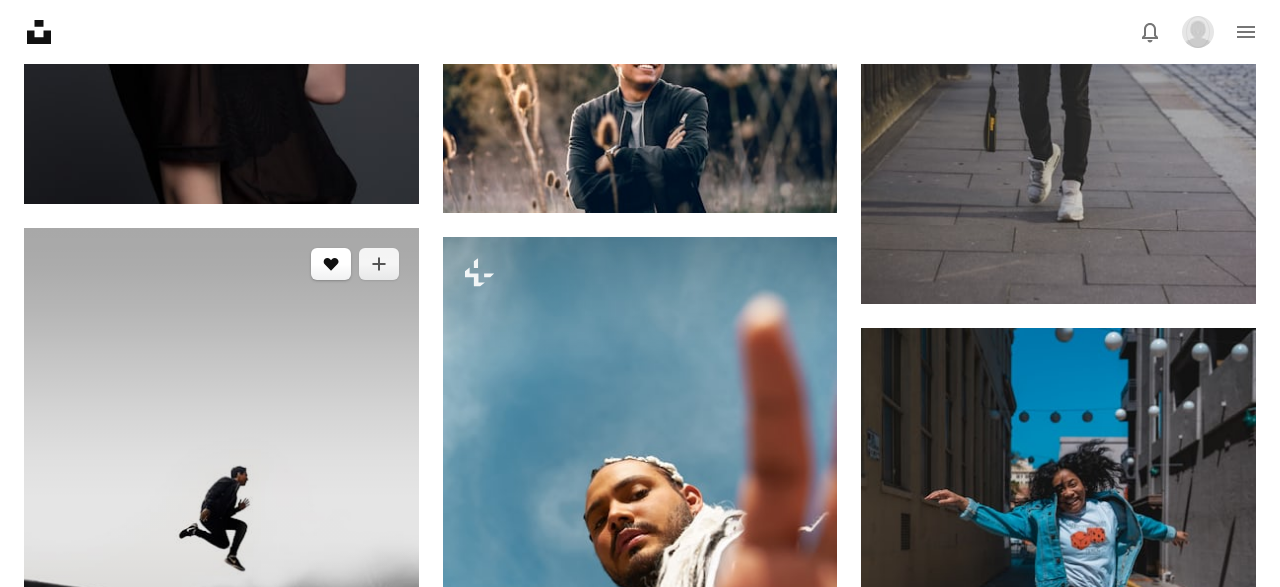 click 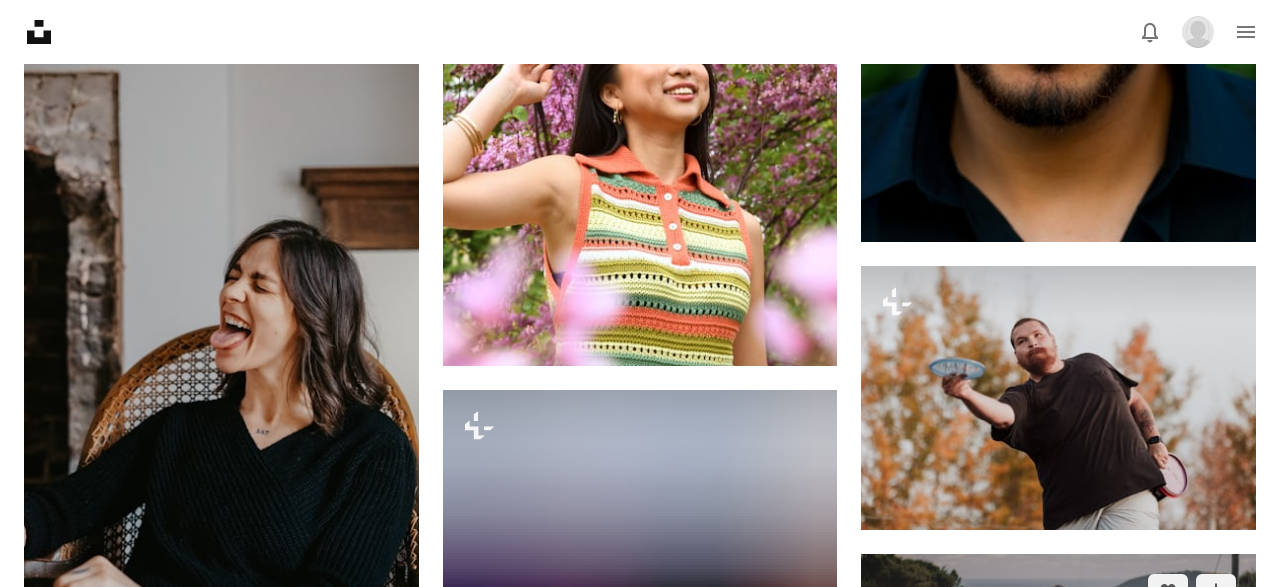 scroll, scrollTop: 78672, scrollLeft: 0, axis: vertical 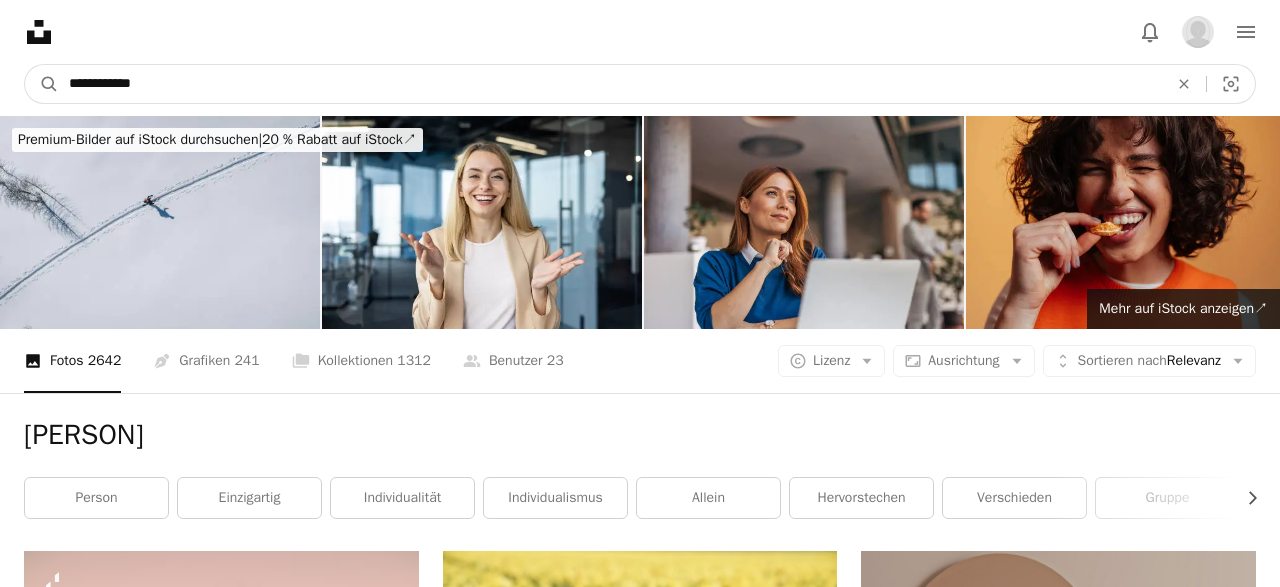 click on "**********" at bounding box center [610, 84] 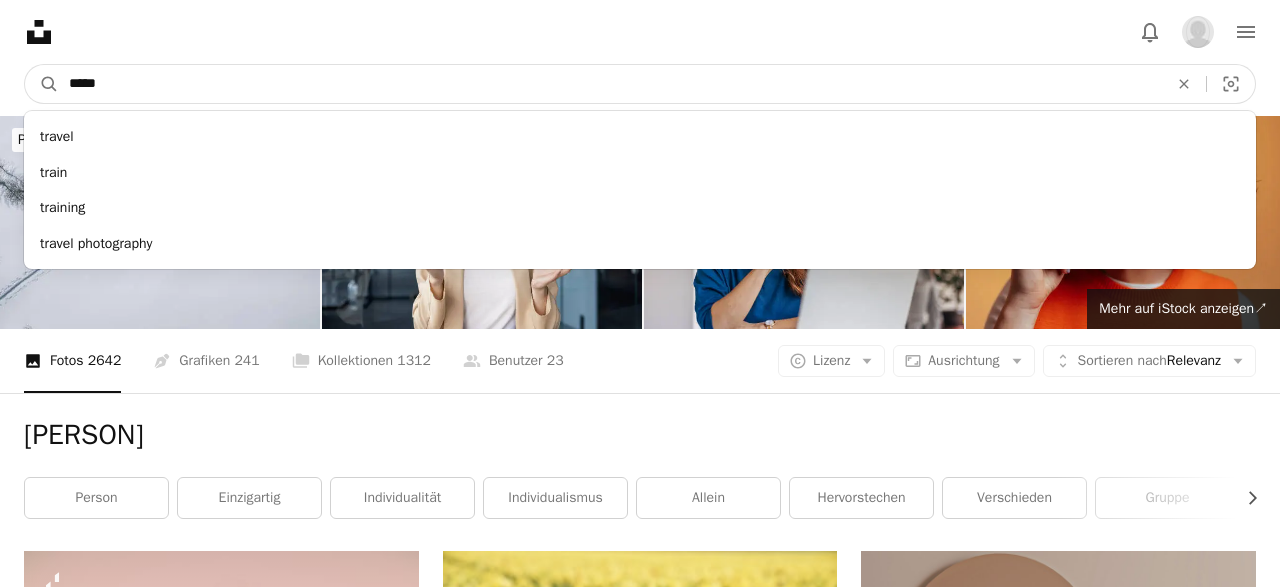 type on "******" 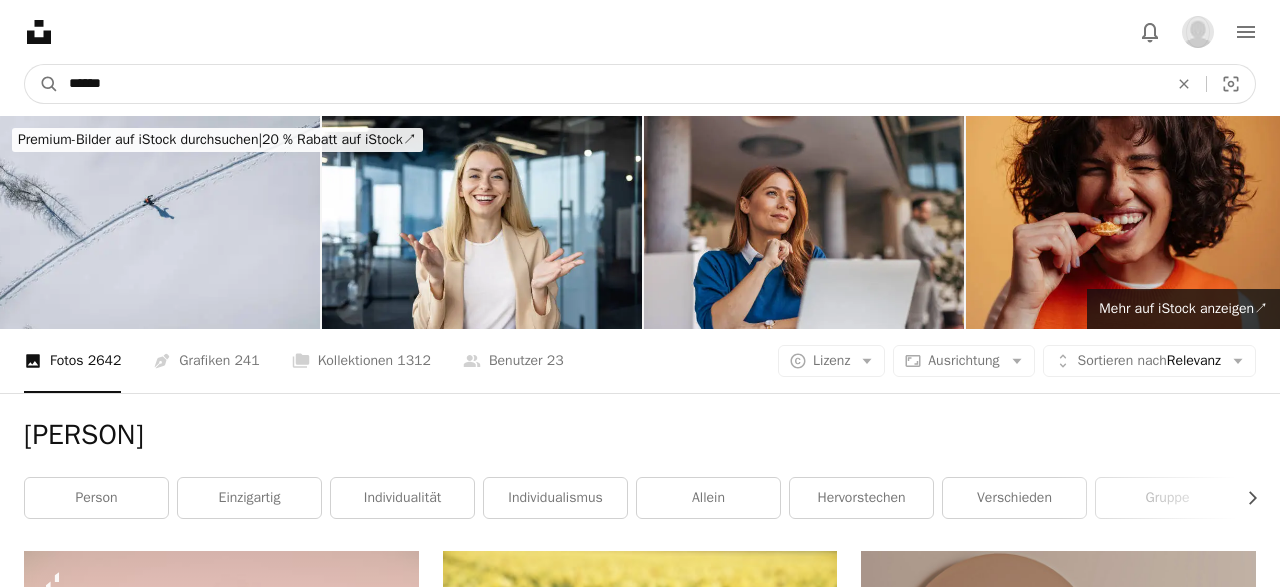 click on "A magnifying glass" at bounding box center [42, 84] 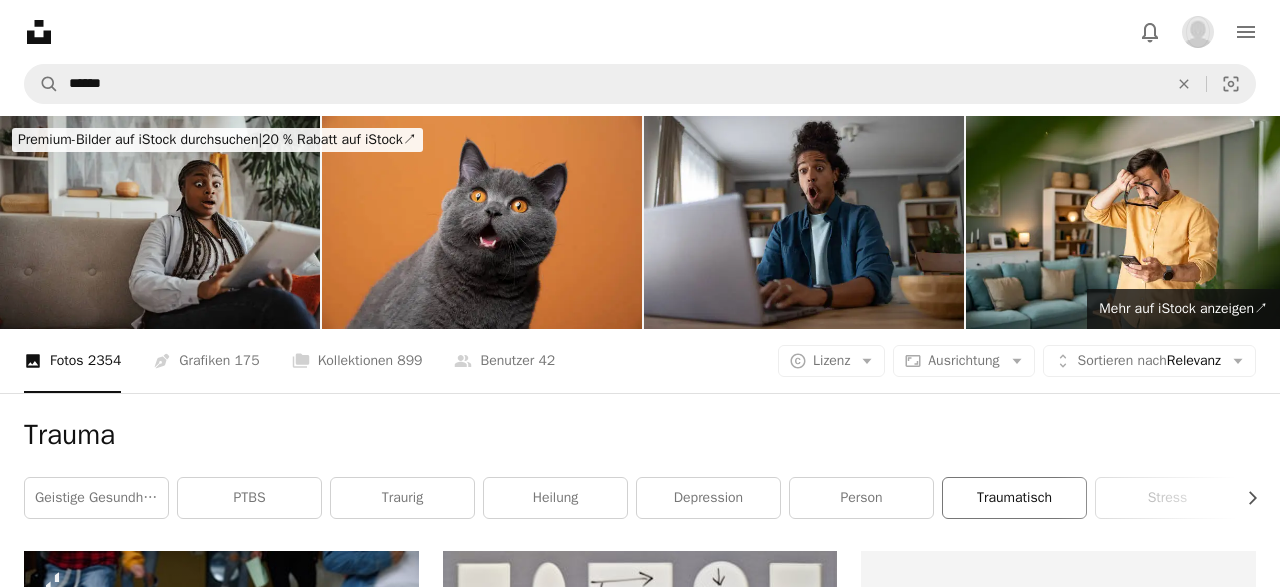 click on "traumatisch" at bounding box center (1014, 498) 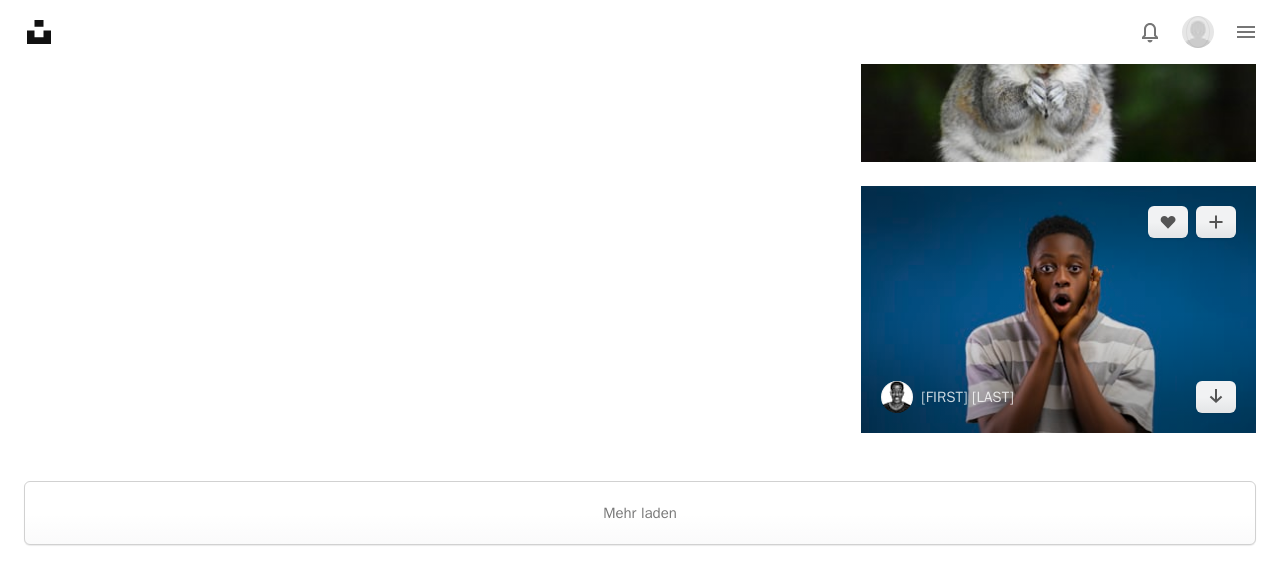 scroll, scrollTop: 3379, scrollLeft: 0, axis: vertical 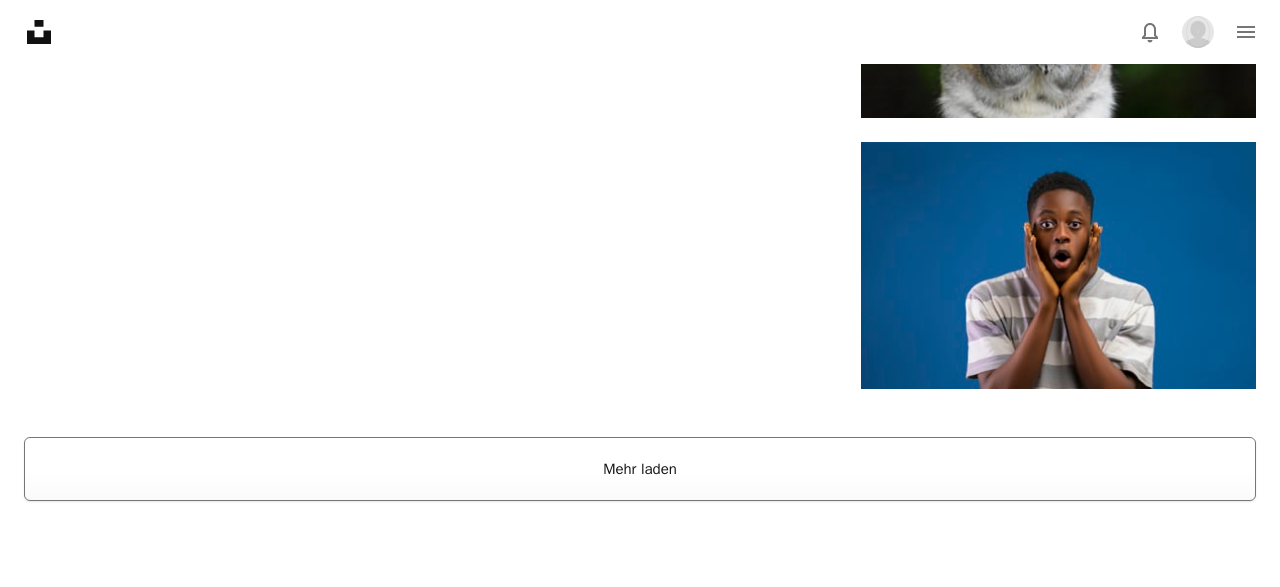 click on "Mehr laden" at bounding box center [640, 469] 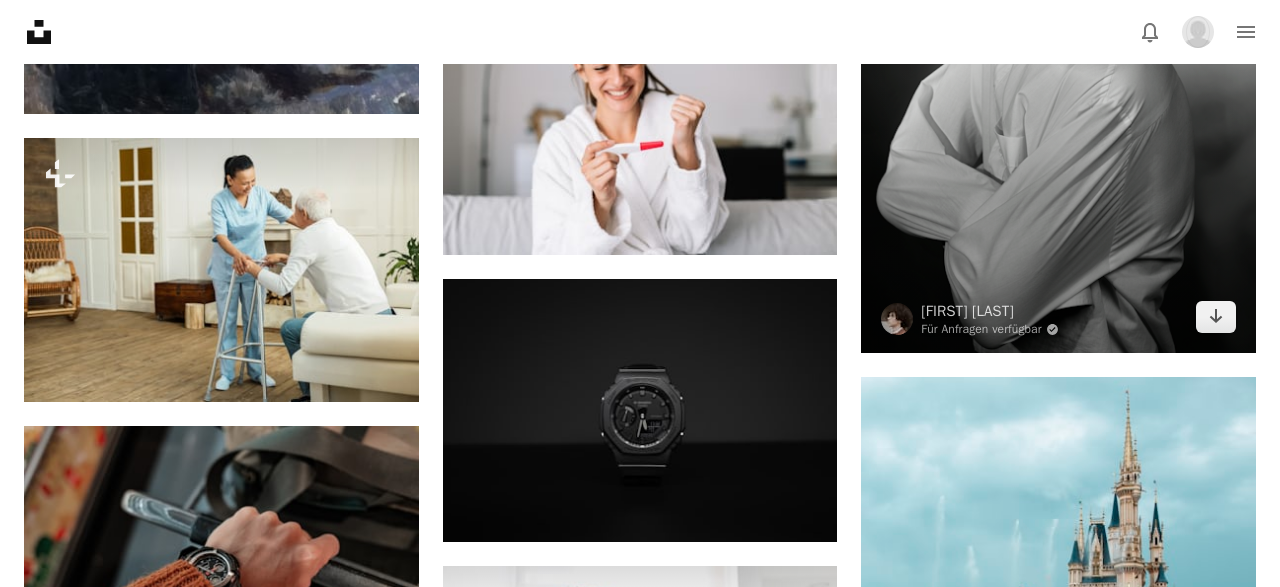 scroll, scrollTop: 11616, scrollLeft: 0, axis: vertical 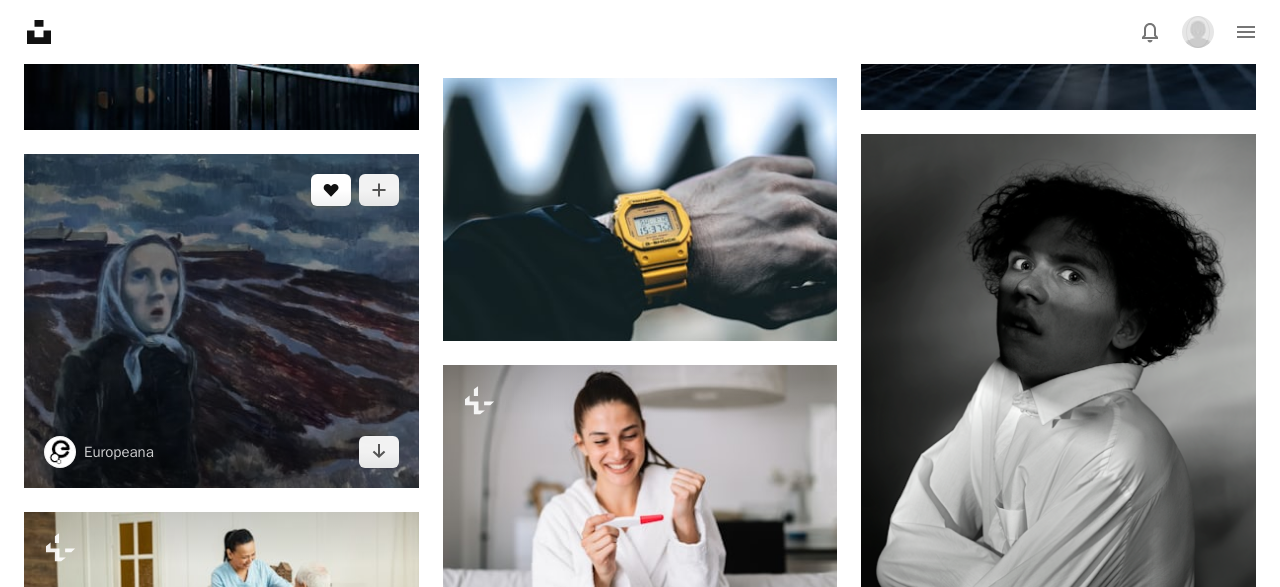 click 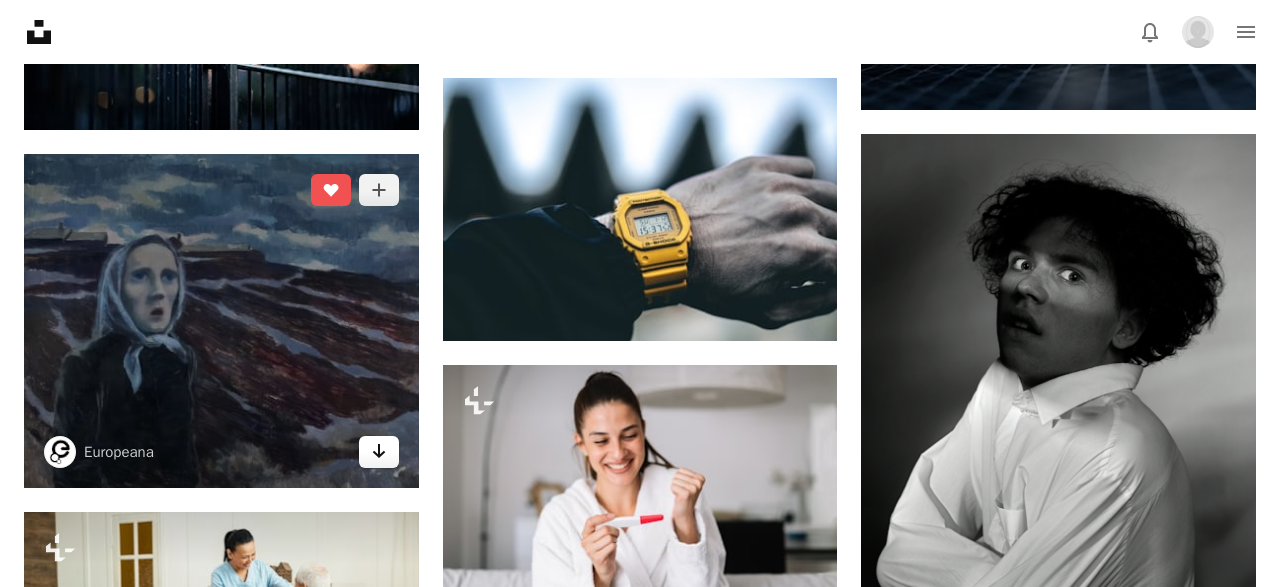 click on "Arrow pointing down" 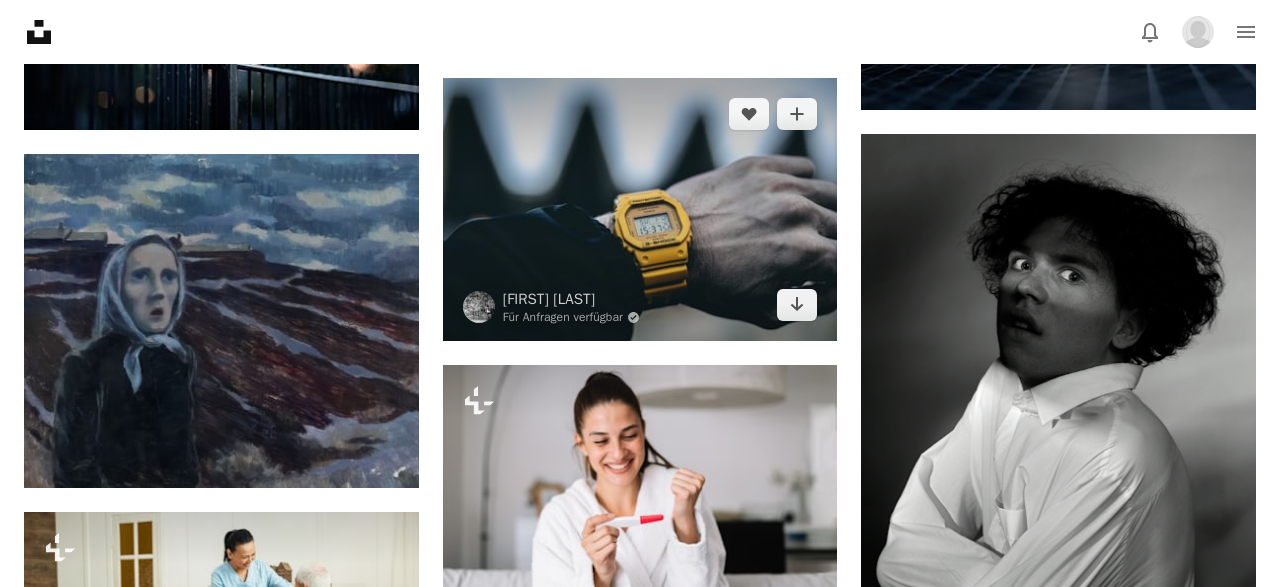 click on "Unsplash logo Unsplash-Startseite A photo Pen Tool A stack of folders Download Bell navigation menu" at bounding box center [640, 32] 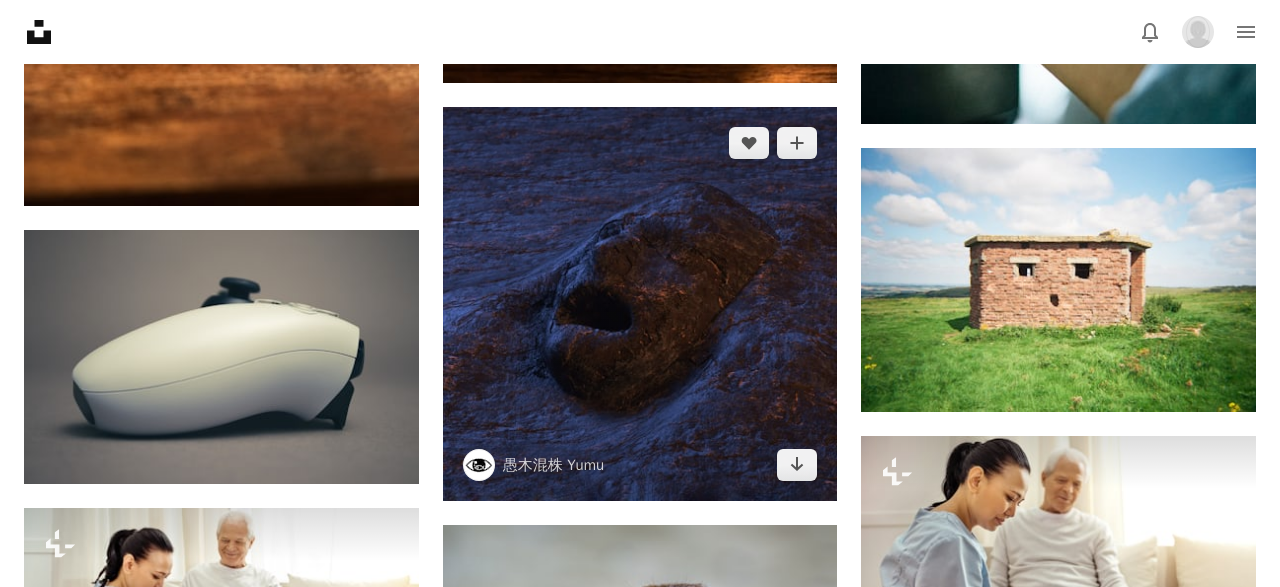 scroll, scrollTop: 30096, scrollLeft: 0, axis: vertical 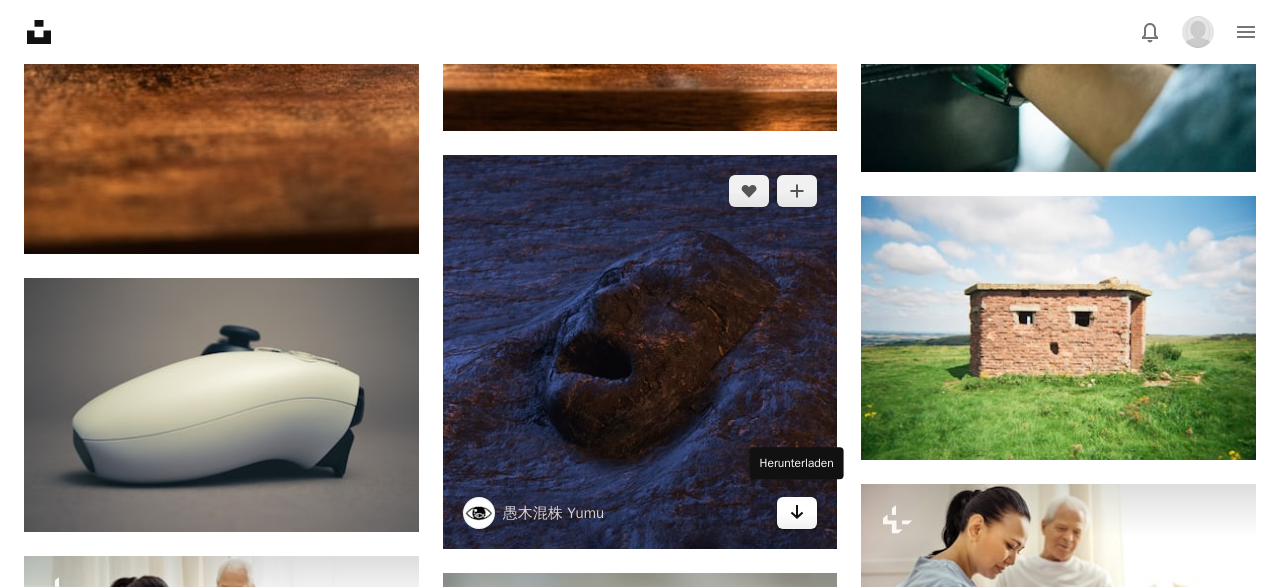 click on "Arrow pointing down" 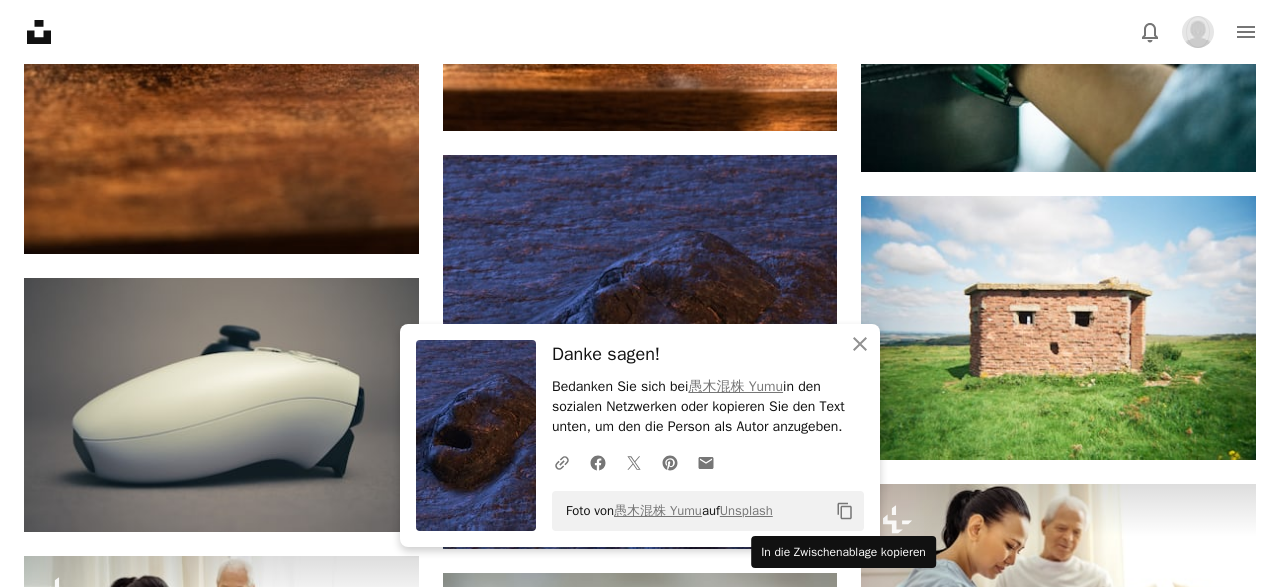 click 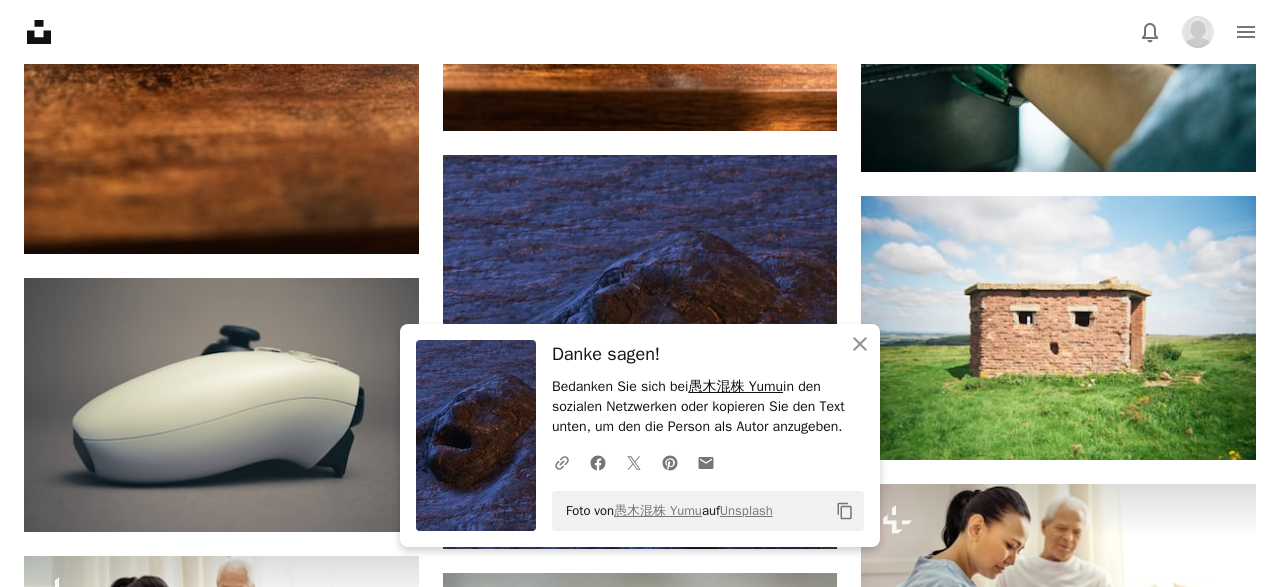 click on "愚木混株 Yumu" at bounding box center (735, 386) 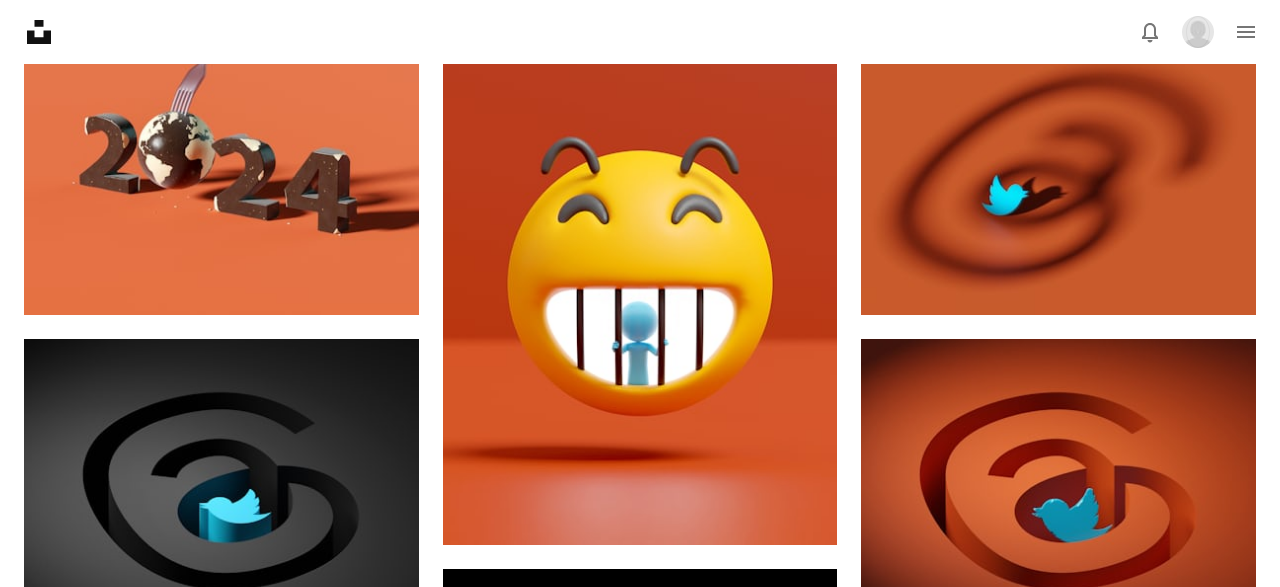 scroll, scrollTop: 0, scrollLeft: 0, axis: both 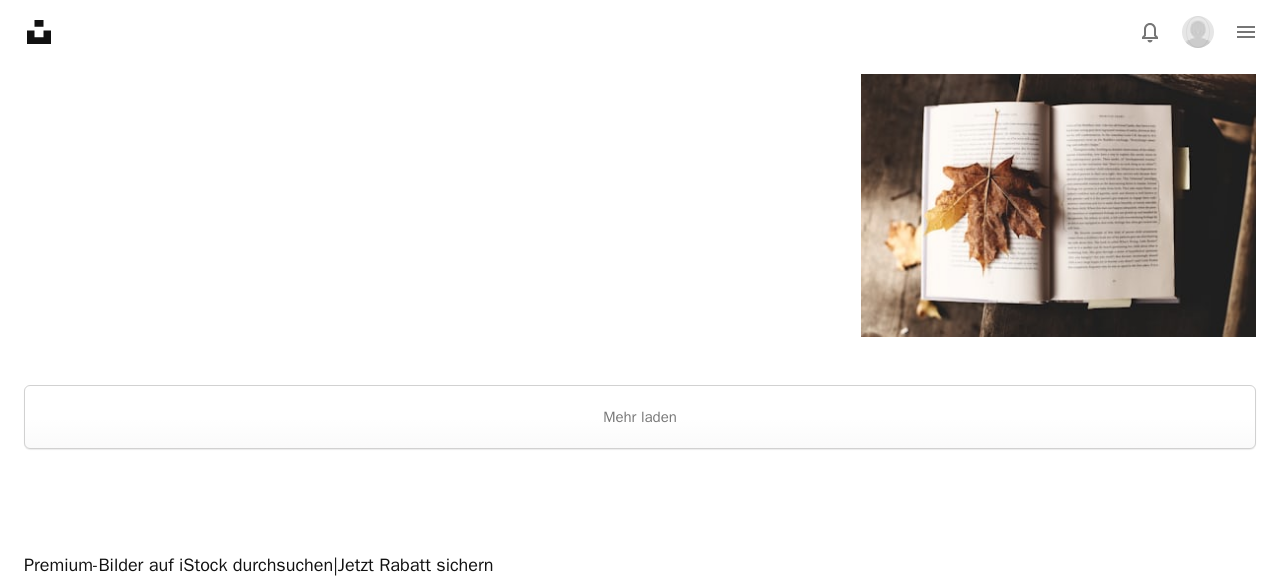 click on "Unsplash logo Unsplash-Startseite A photo Pen Tool A stack of folders Download Bell navigation menu" at bounding box center (640, 32) 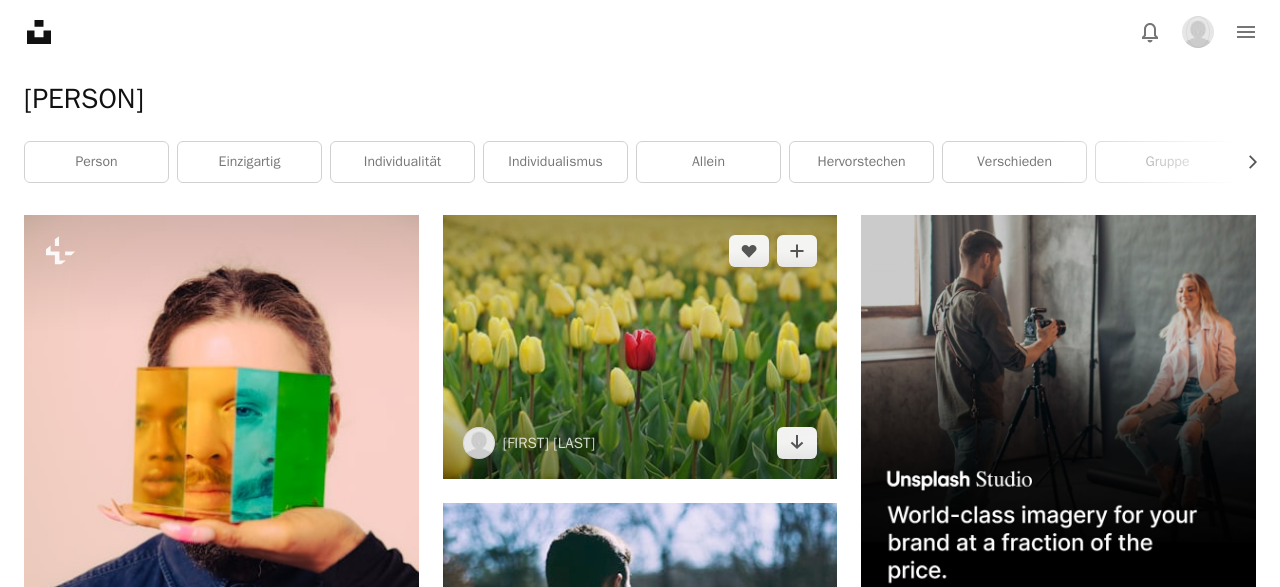 scroll, scrollTop: 211, scrollLeft: 0, axis: vertical 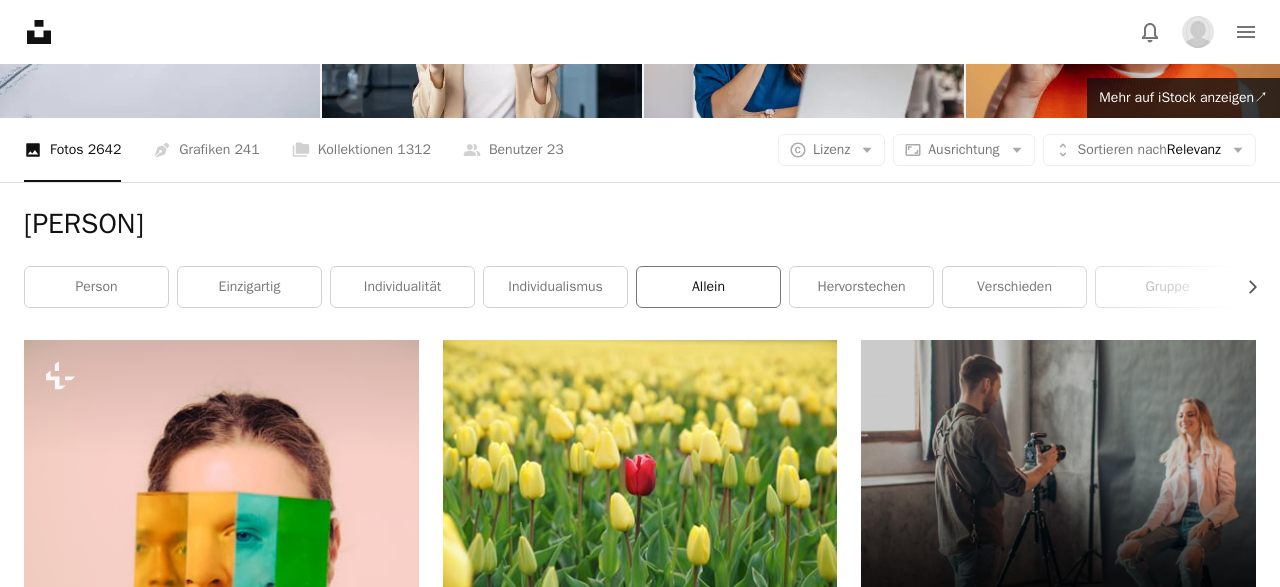 click on "allein" at bounding box center [708, 287] 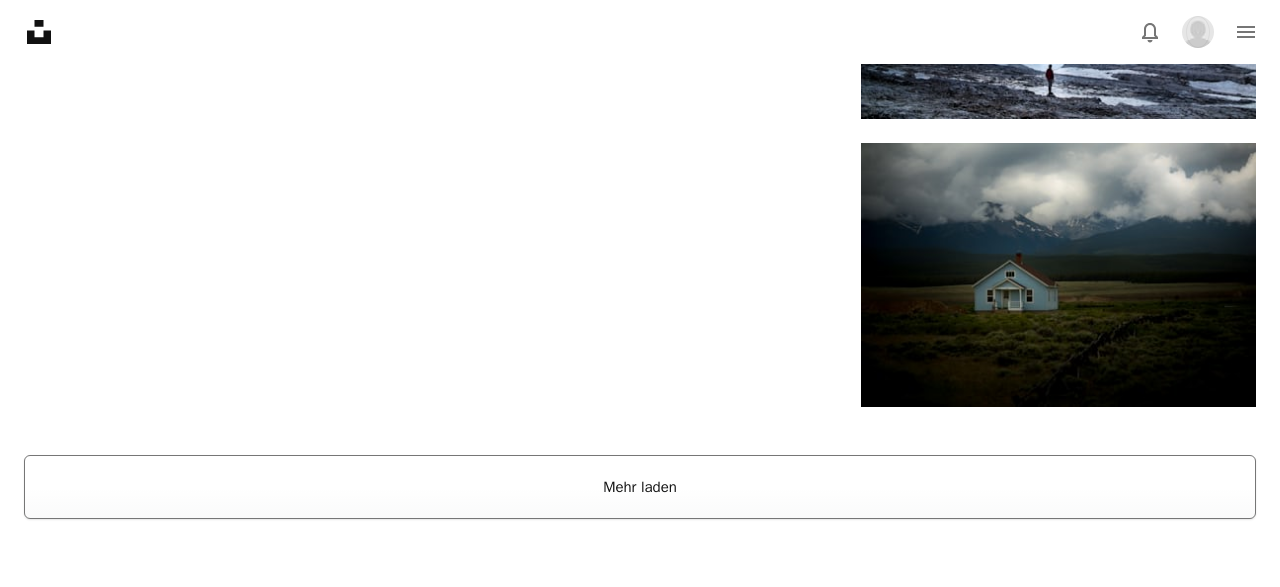 scroll, scrollTop: 3379, scrollLeft: 0, axis: vertical 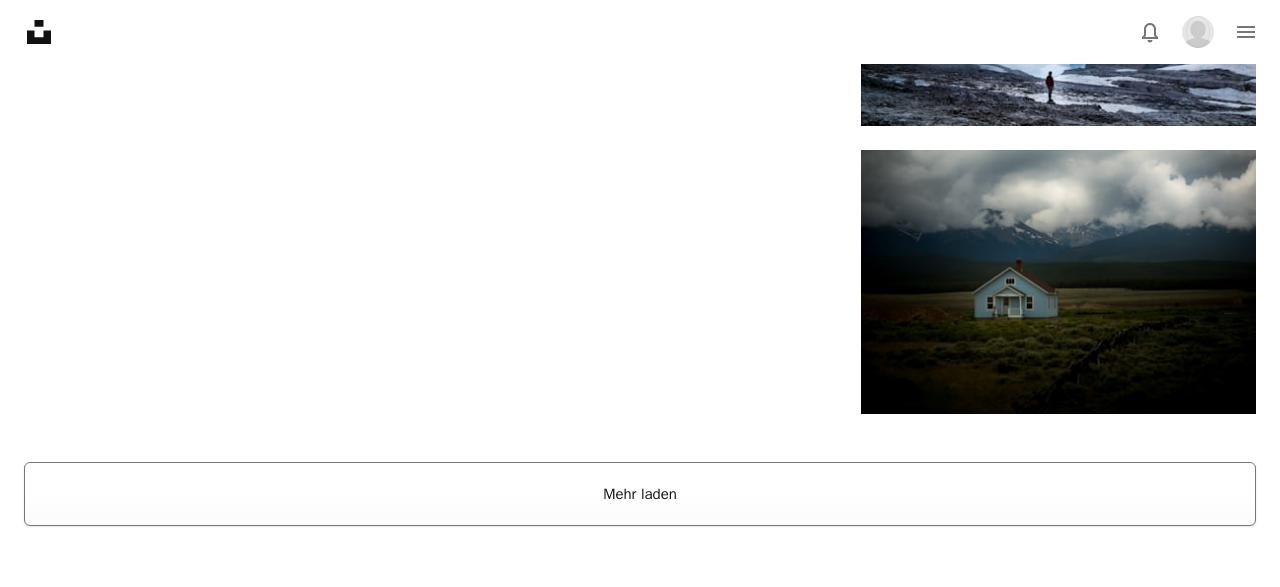 click on "Mehr laden" at bounding box center [640, 494] 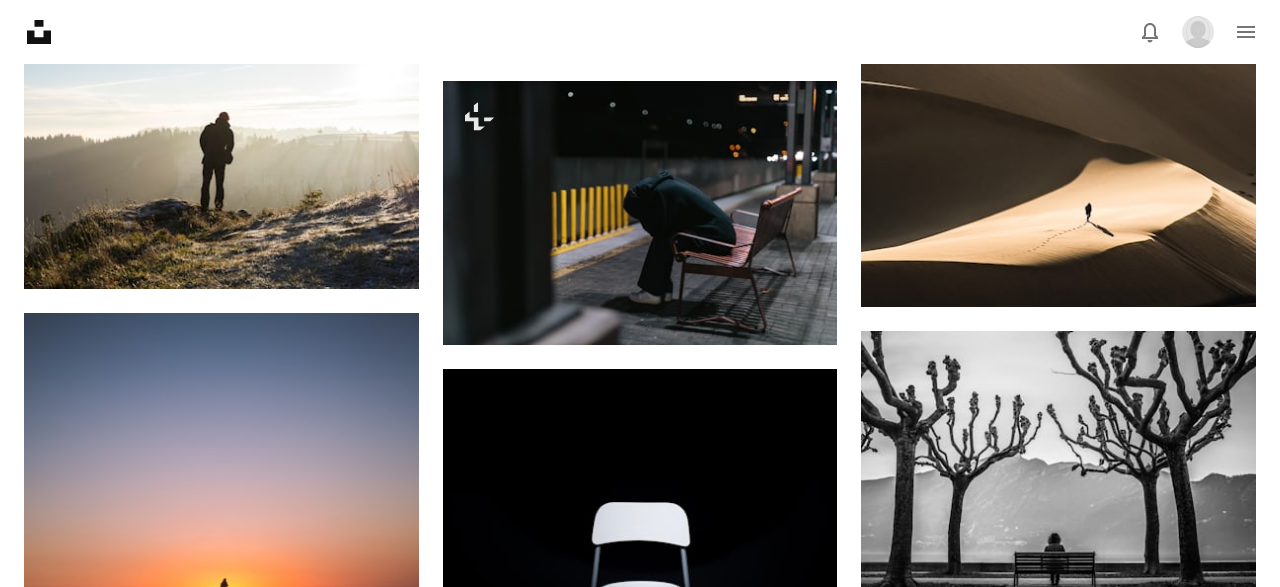 scroll, scrollTop: 23337, scrollLeft: 0, axis: vertical 